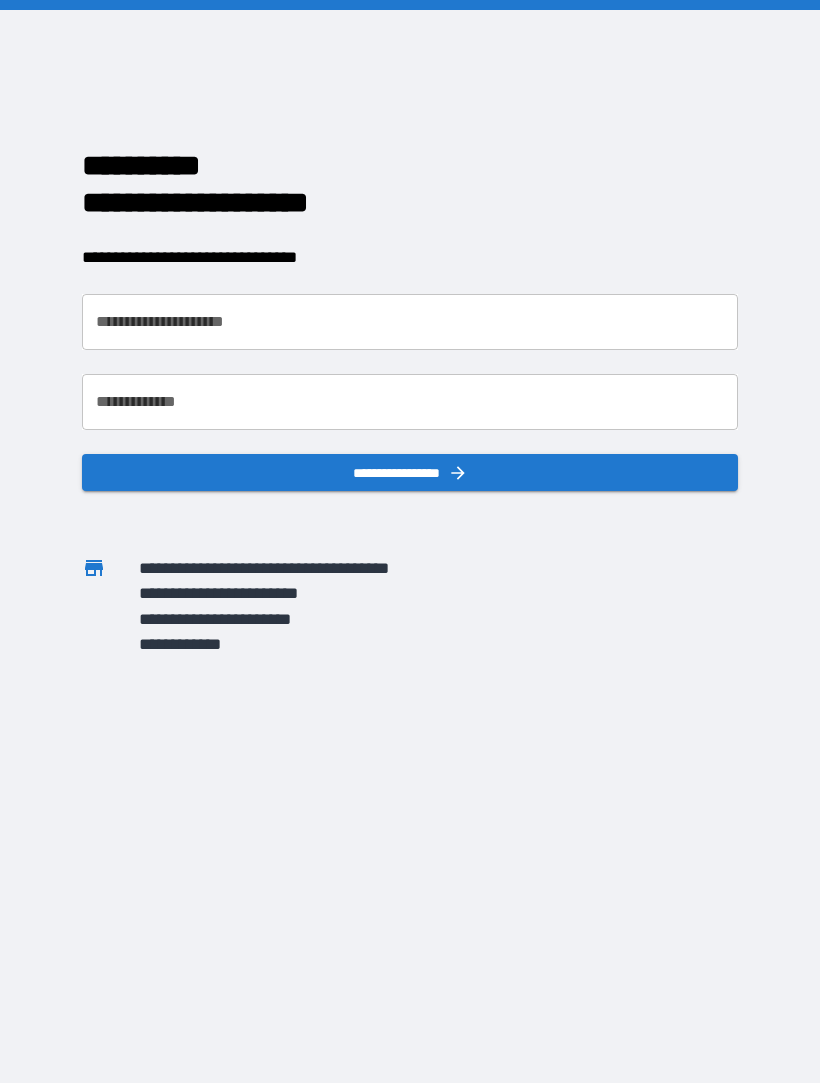 scroll, scrollTop: 0, scrollLeft: 0, axis: both 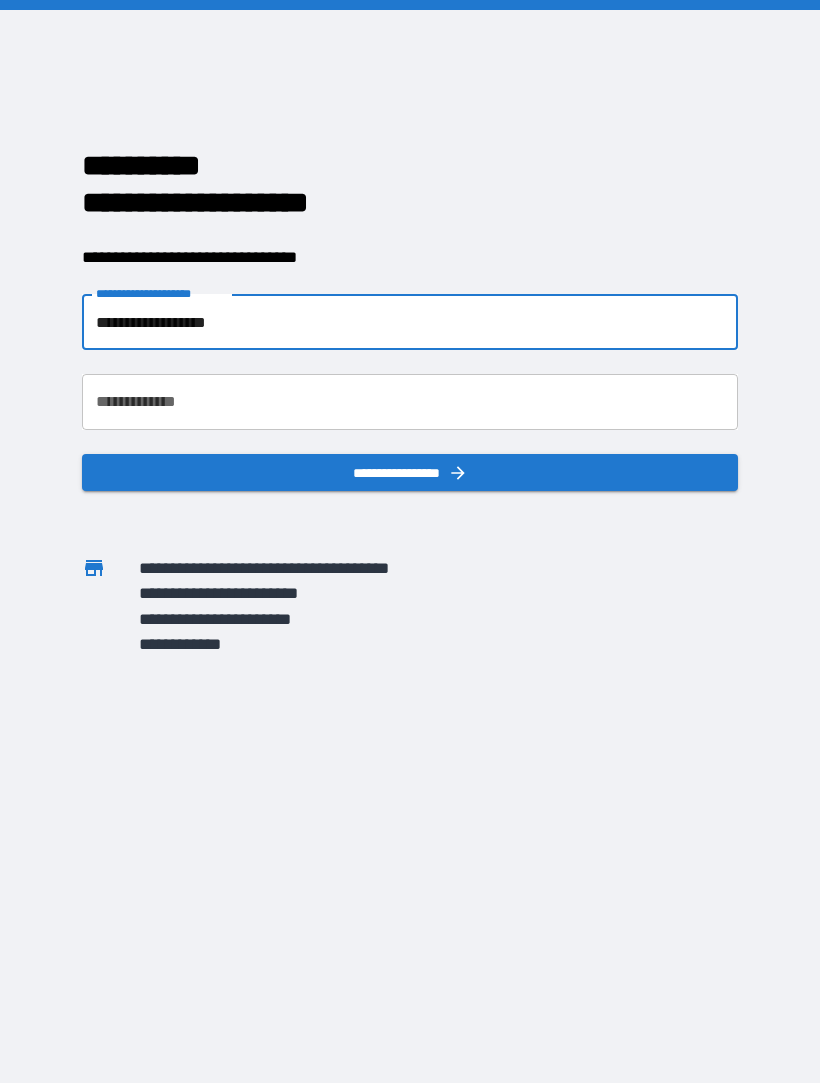 type on "**********" 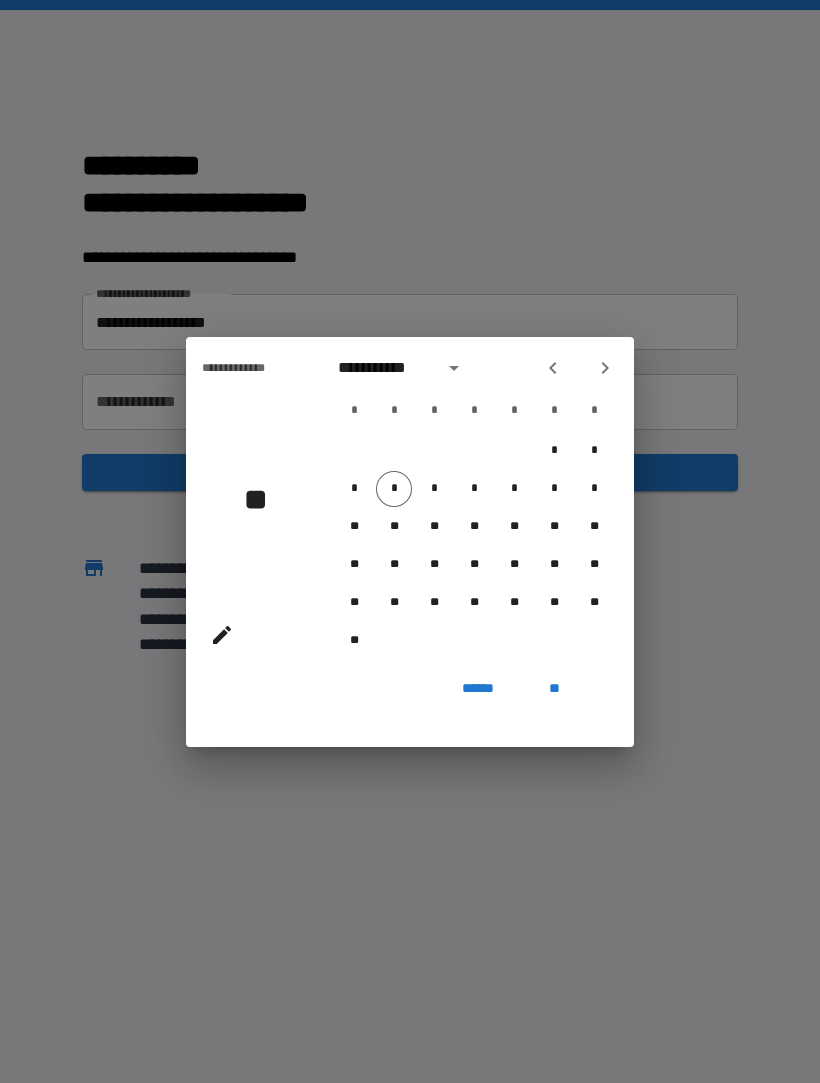 click 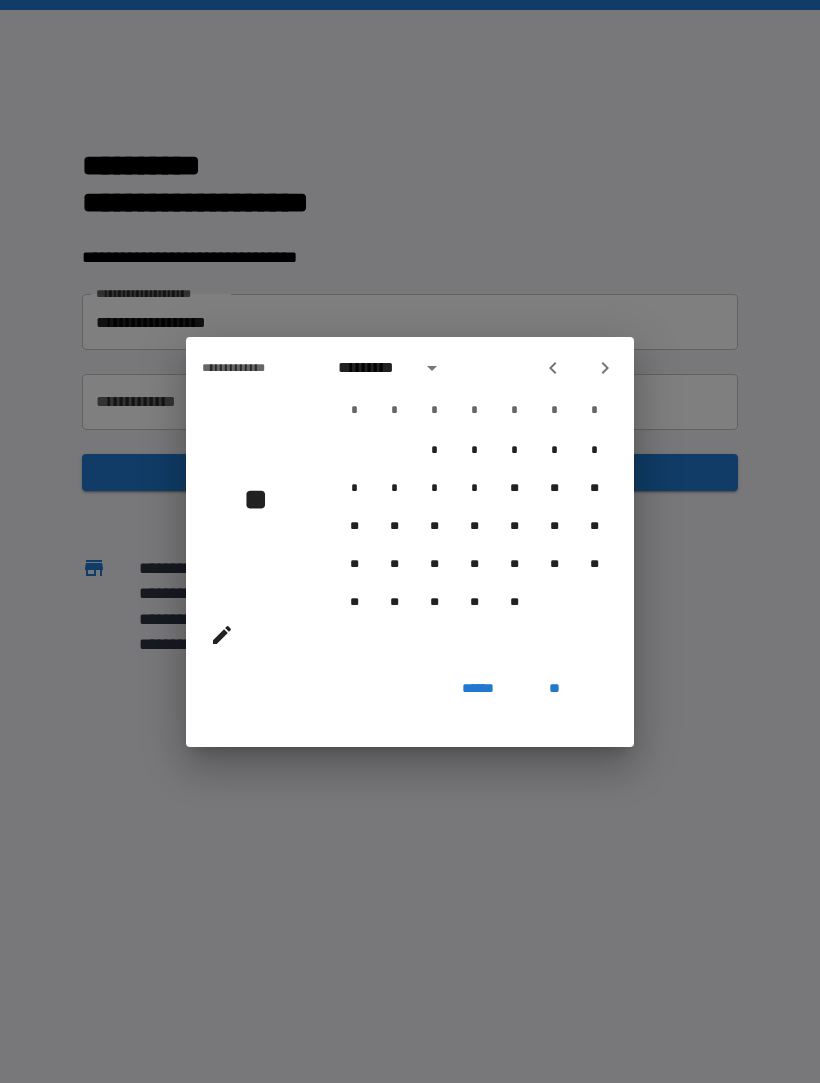 click 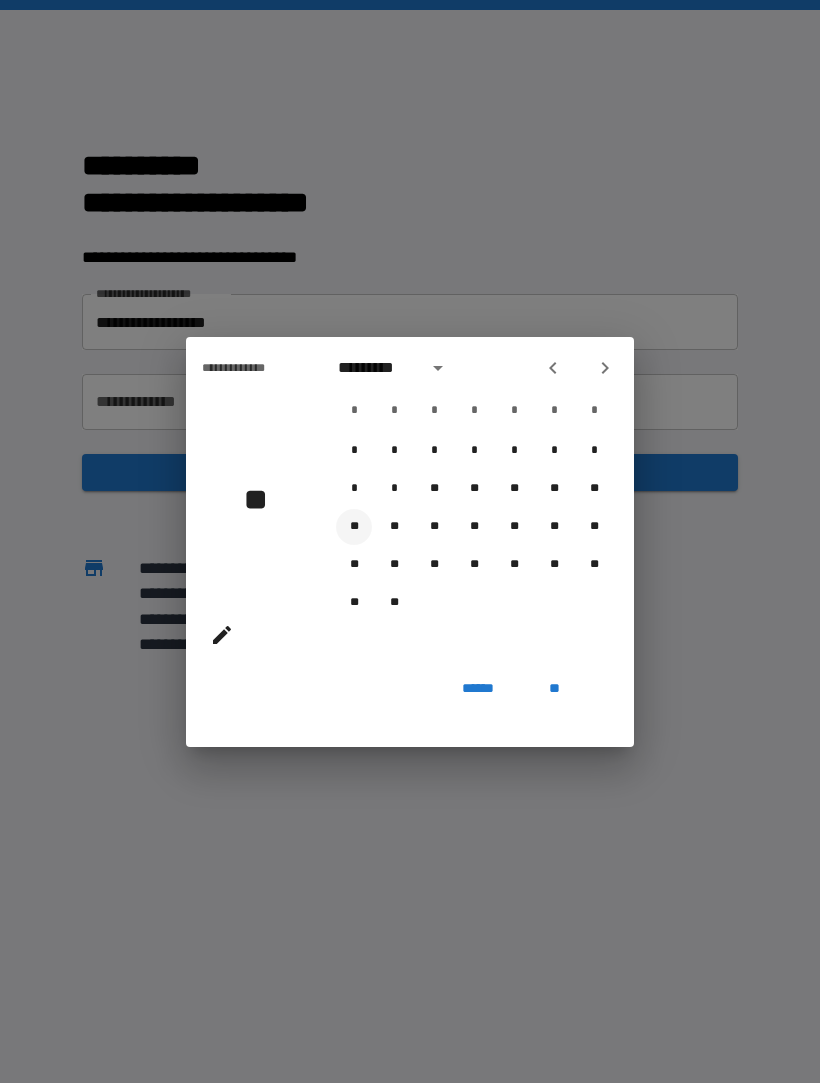 click on "**" at bounding box center (354, 527) 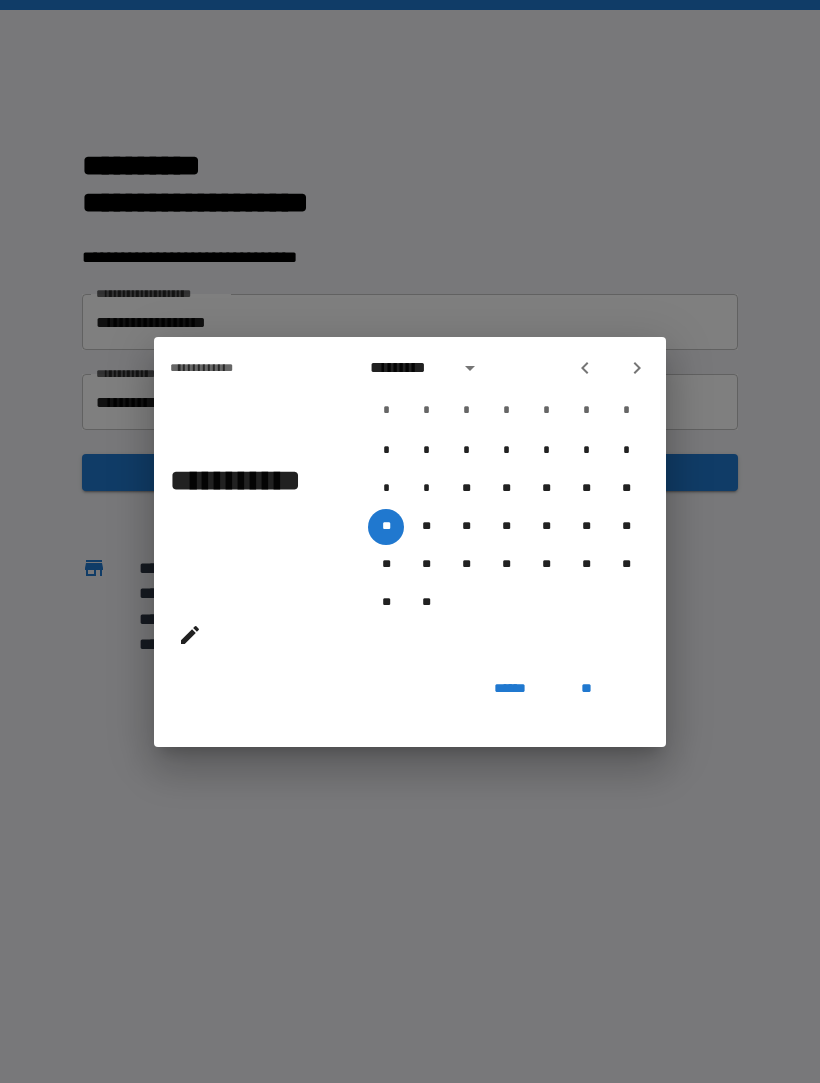 click on "**" at bounding box center [586, 689] 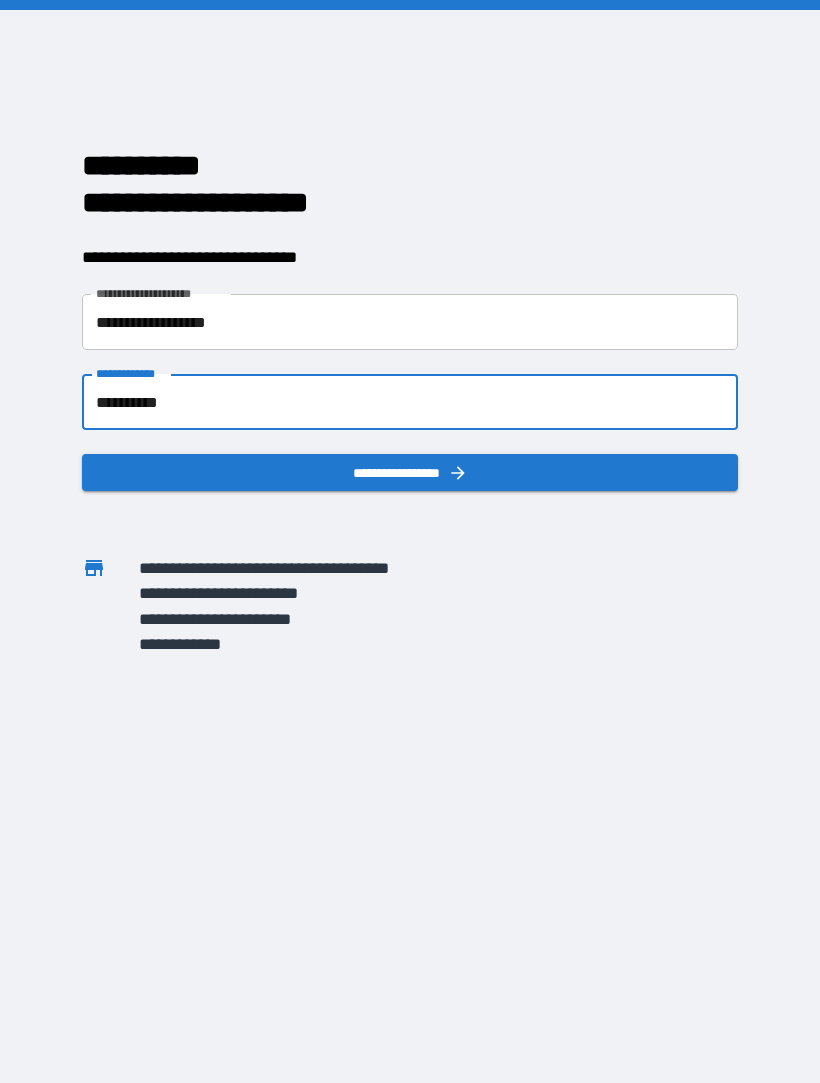 click on "**********" at bounding box center (410, 402) 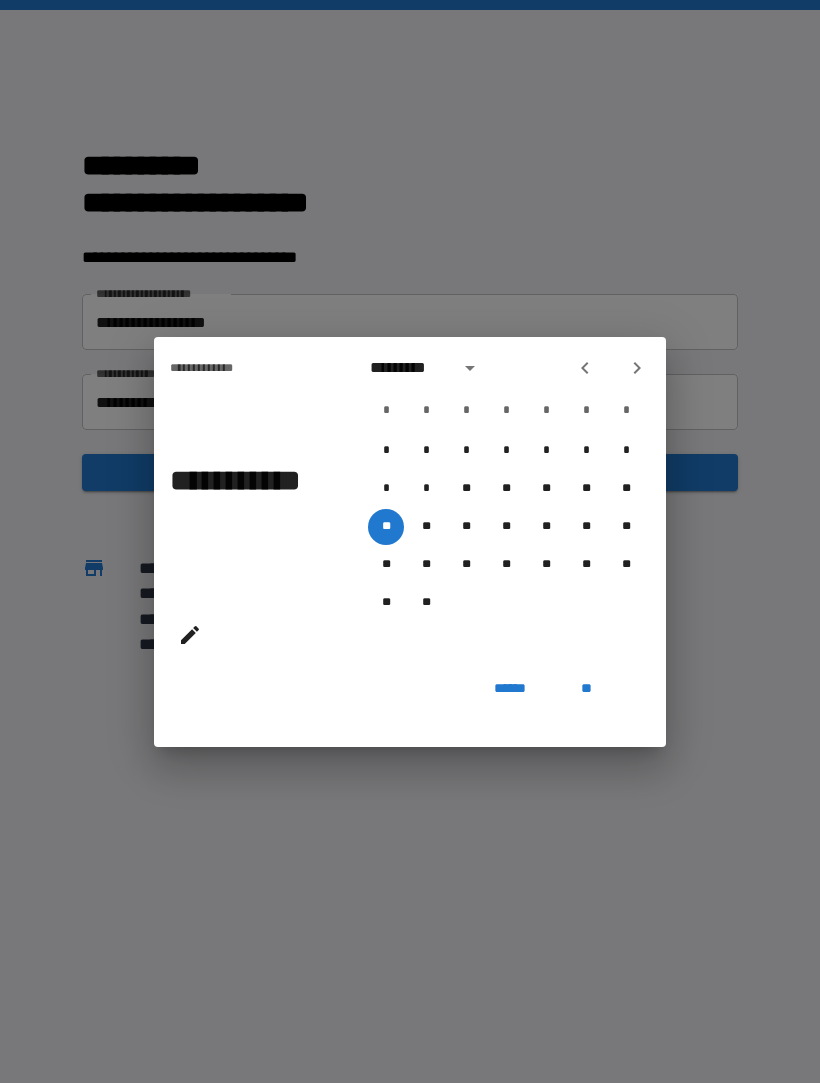 click on "******" at bounding box center (510, 689) 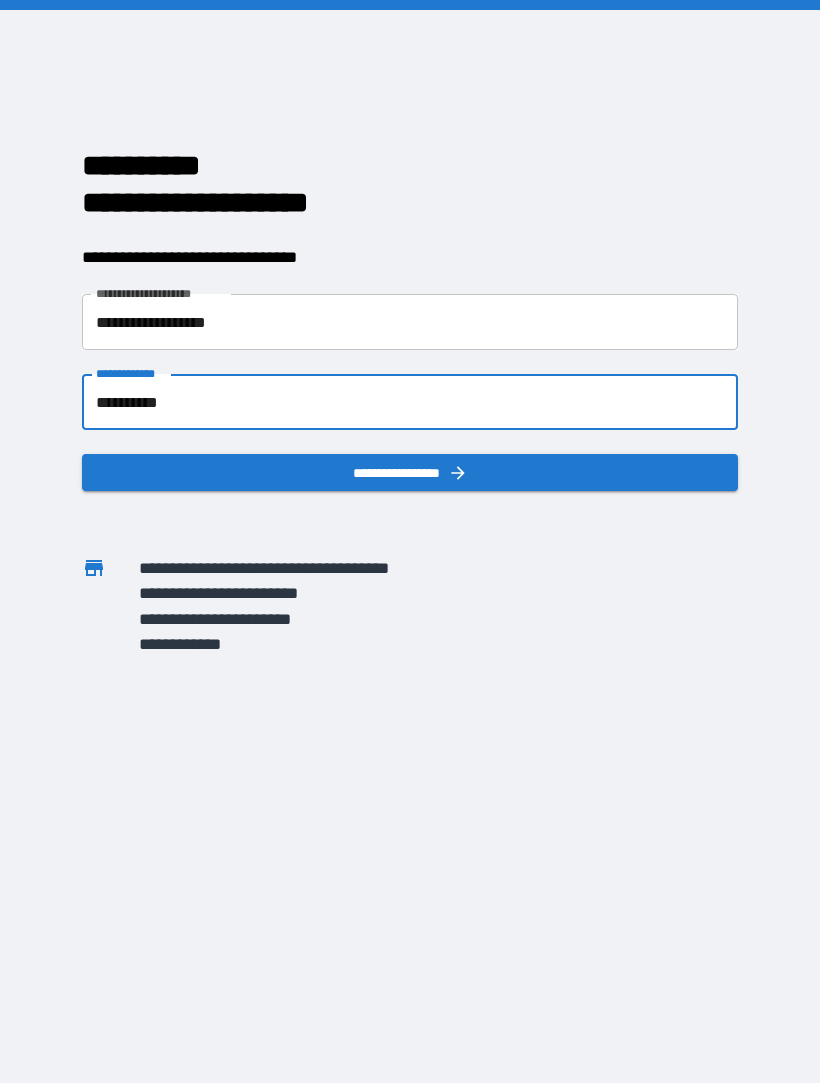 click on "**********" at bounding box center (410, 402) 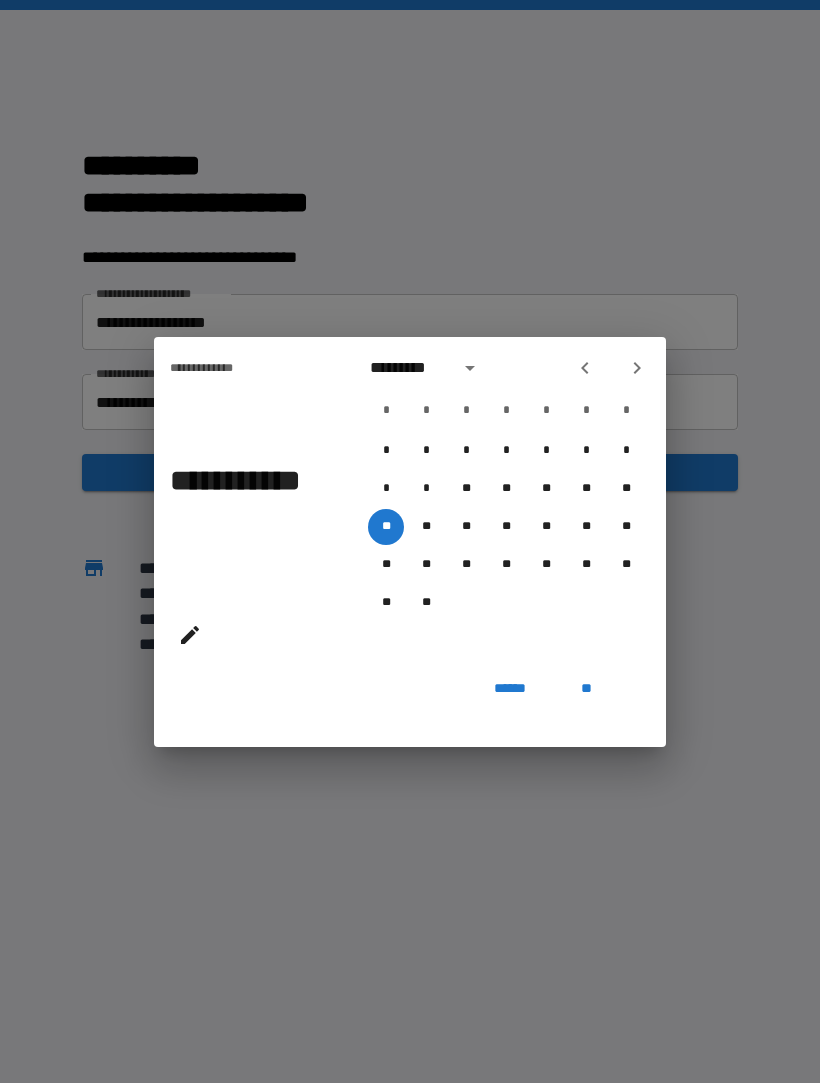 click 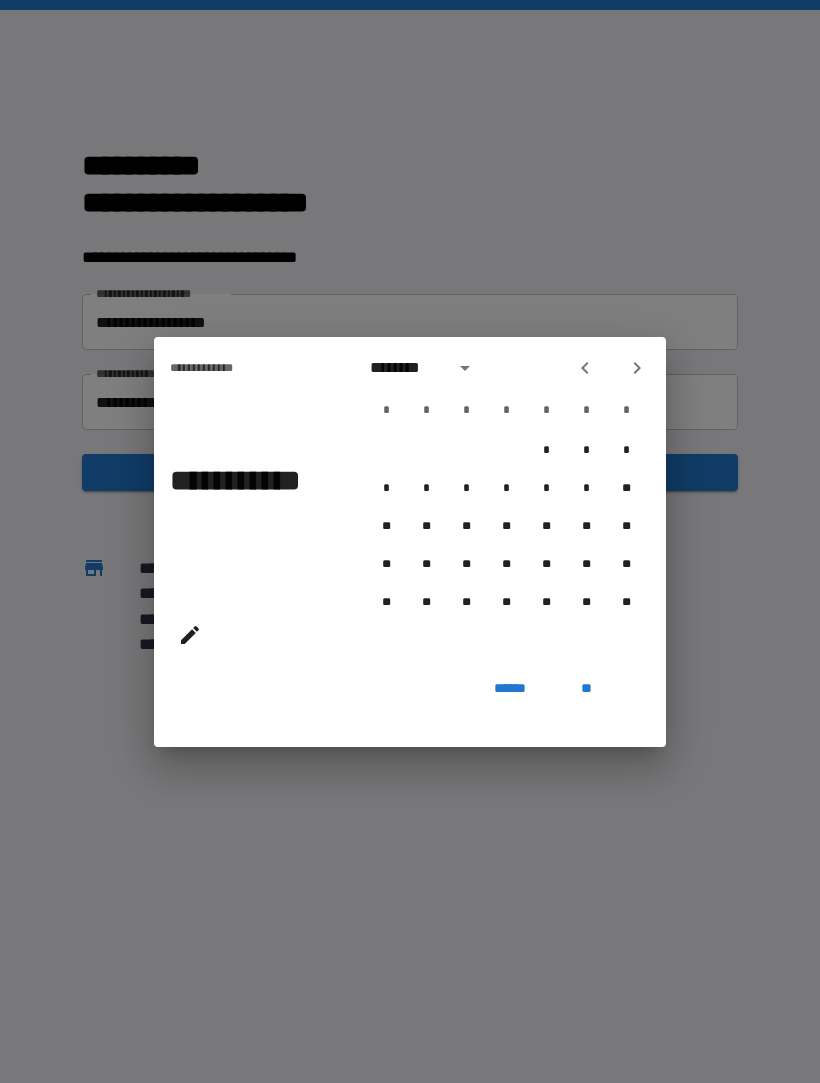 click 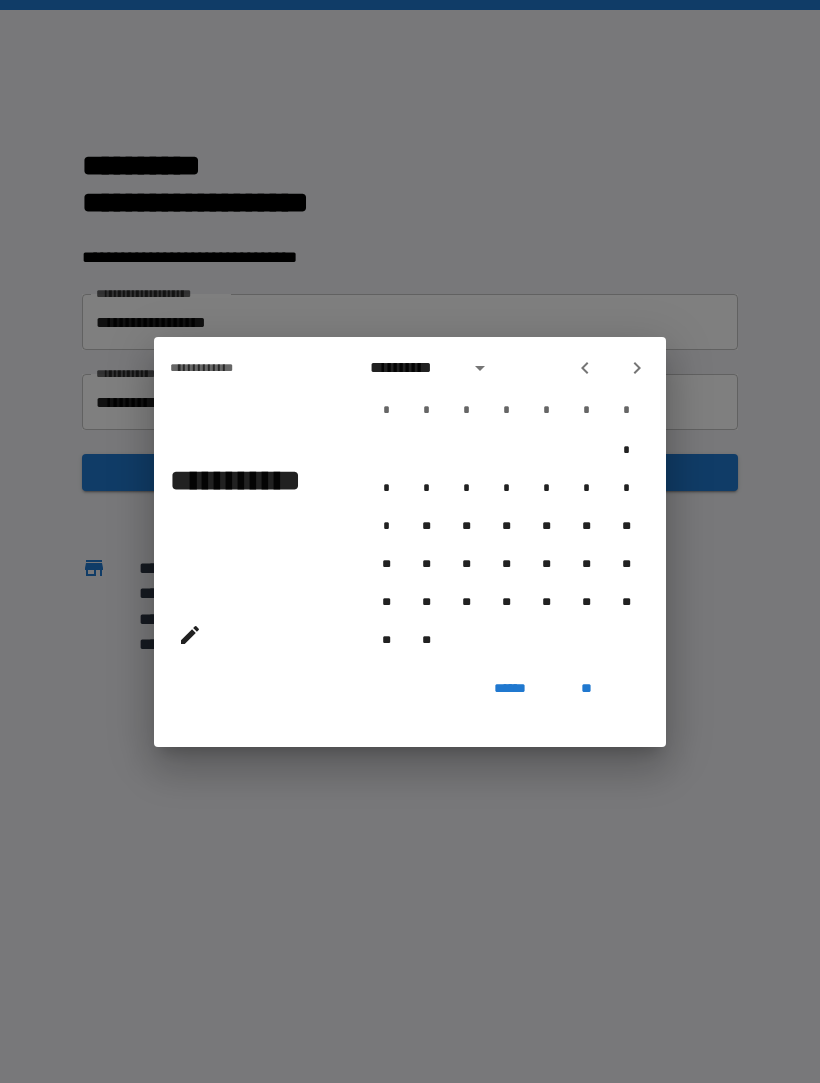 click at bounding box center (585, 368) 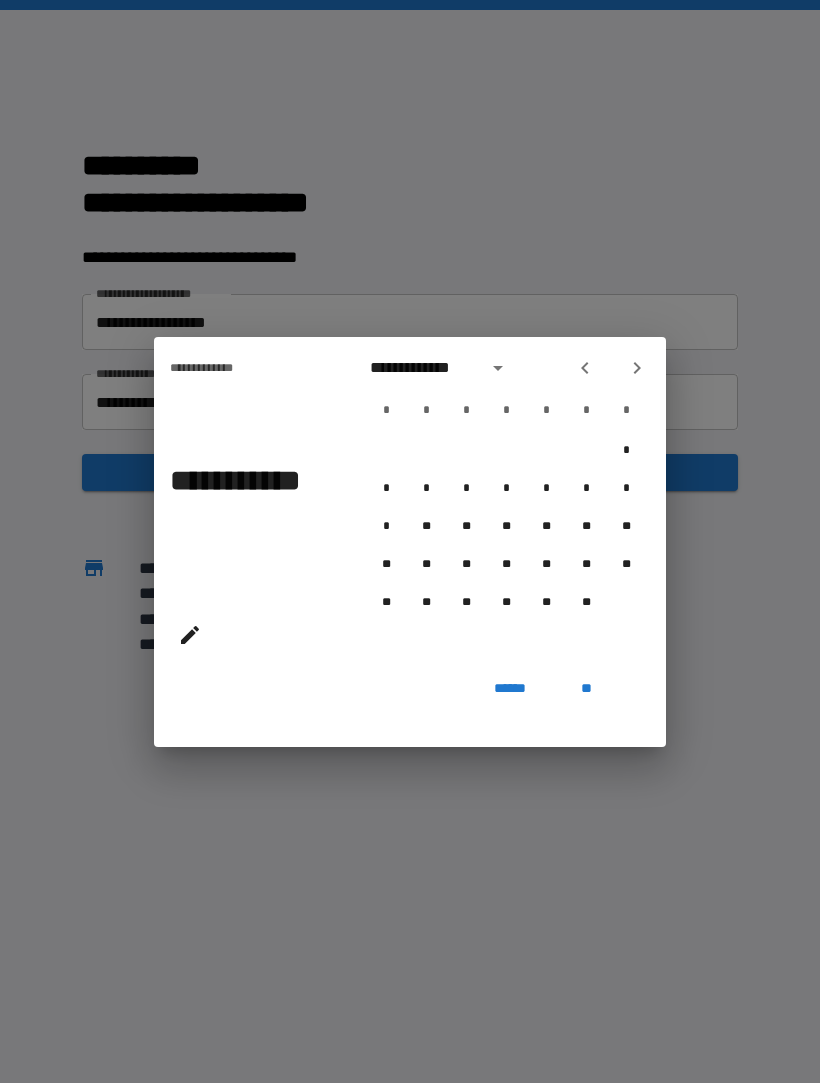 click at bounding box center (585, 368) 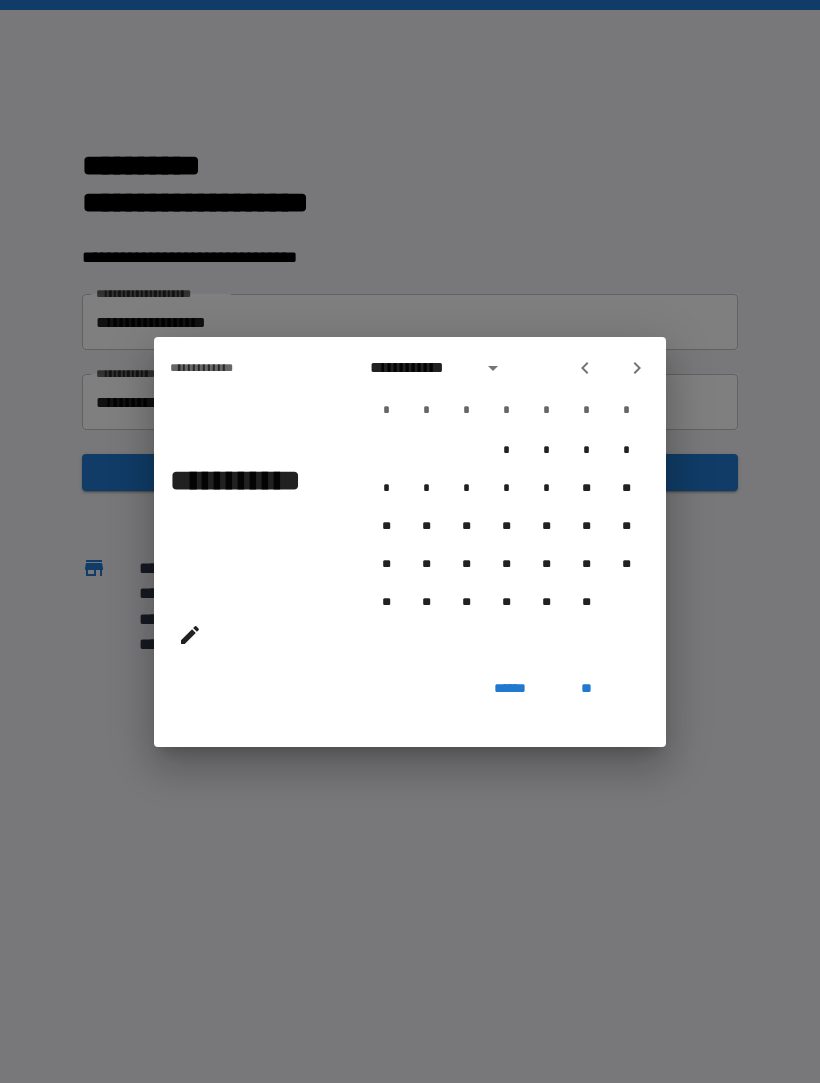 click on "******" at bounding box center (510, 689) 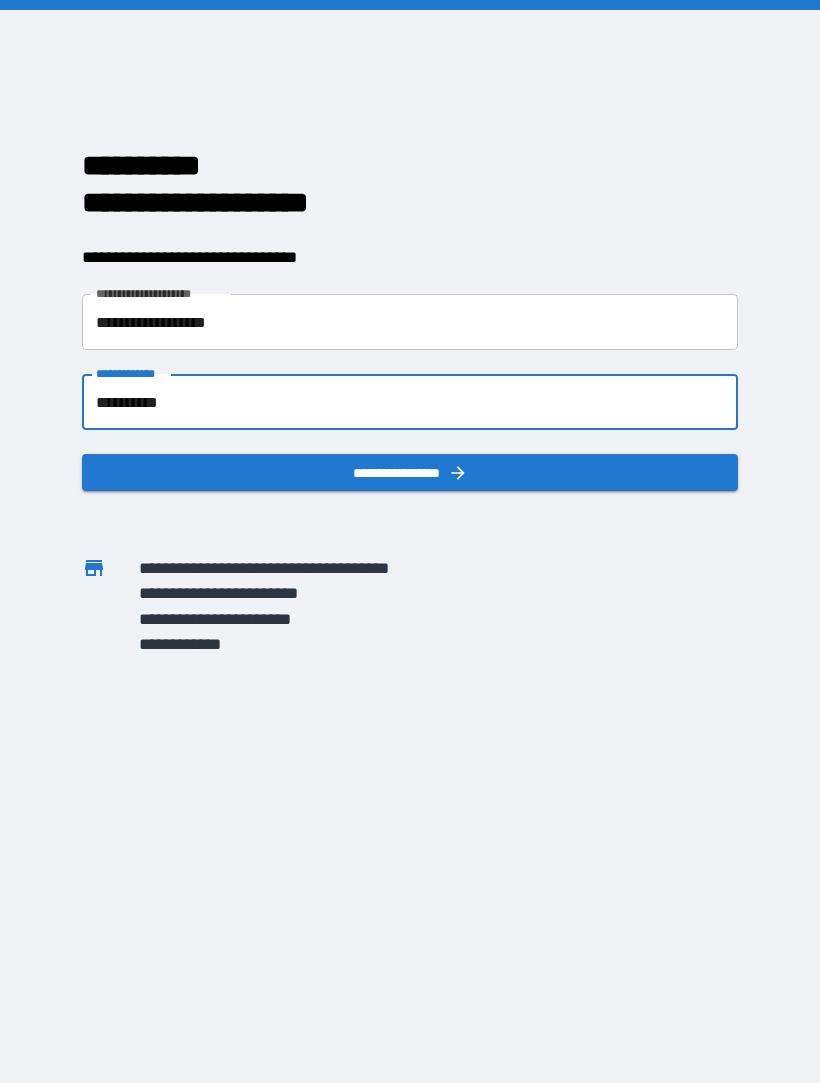 click on "**********" at bounding box center [410, 402] 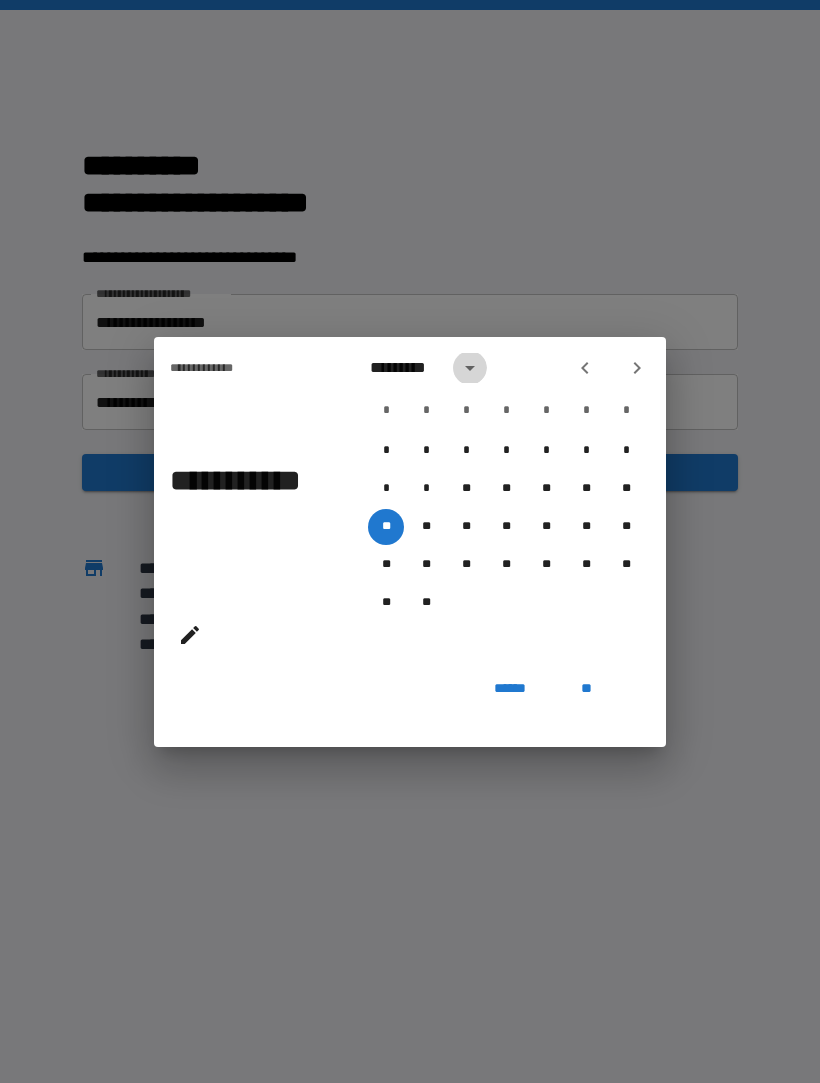 click 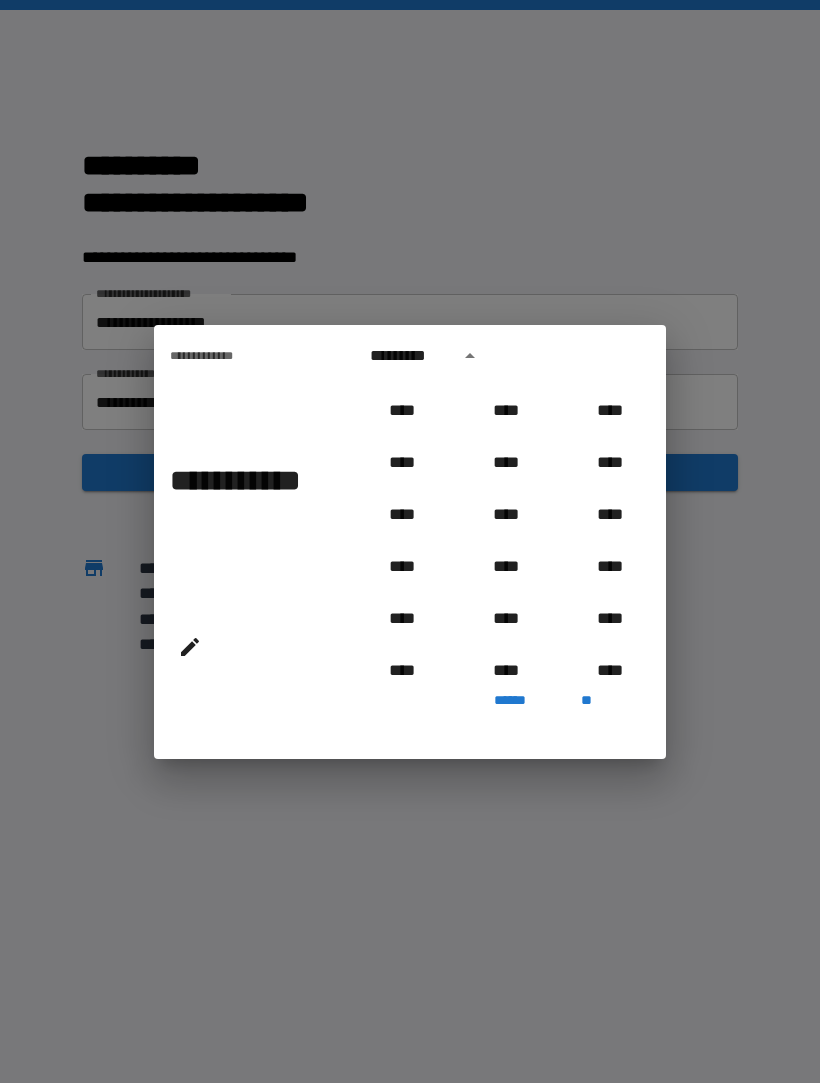 scroll, scrollTop: 928, scrollLeft: 0, axis: vertical 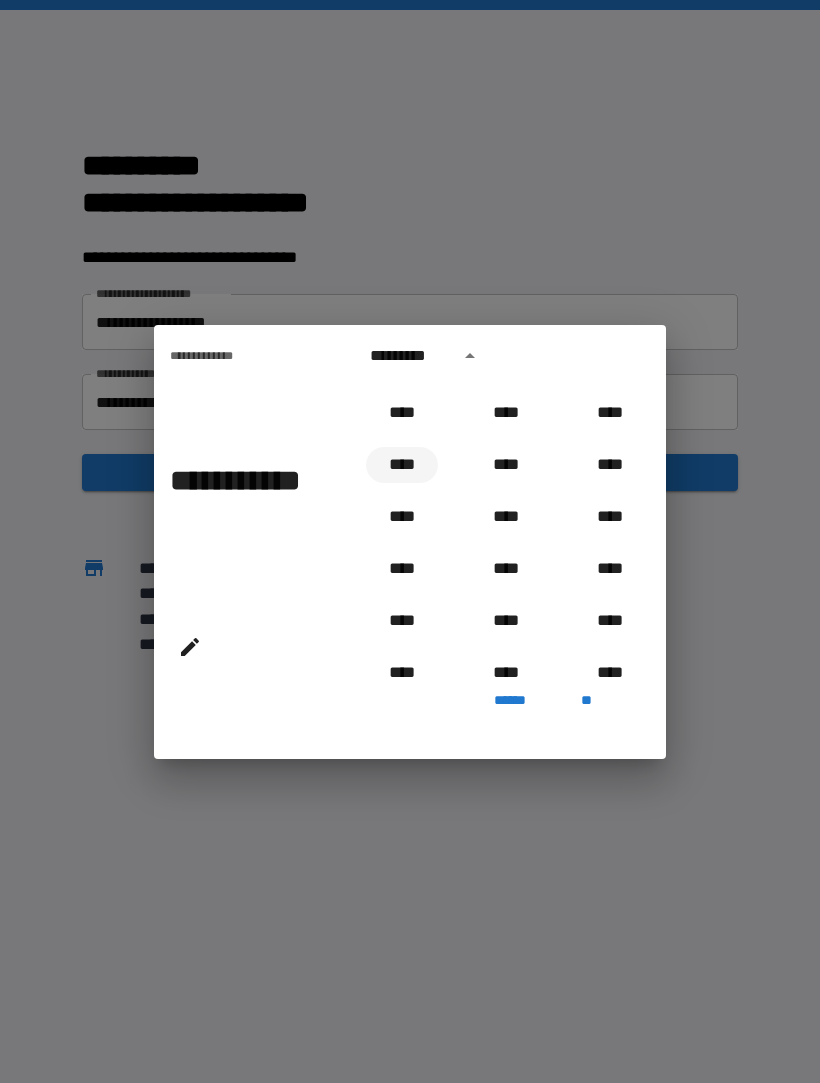 click on "****" at bounding box center [402, 465] 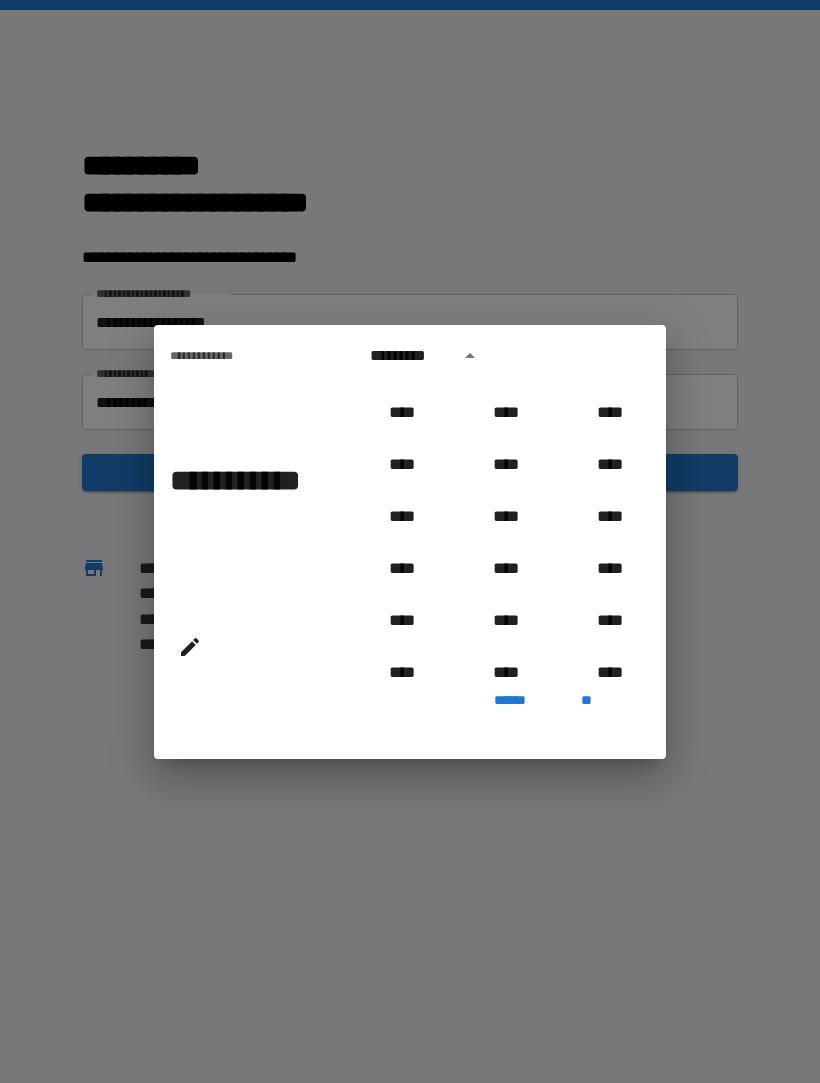type on "**********" 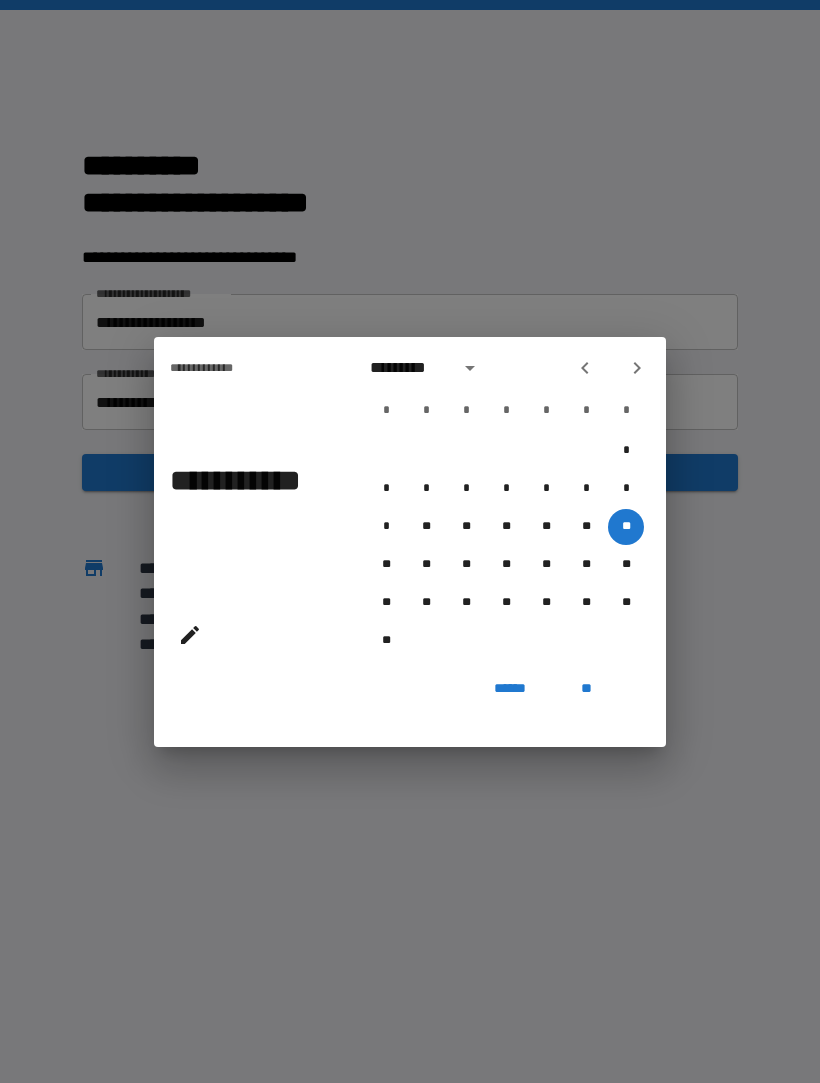 click on "**" at bounding box center (586, 689) 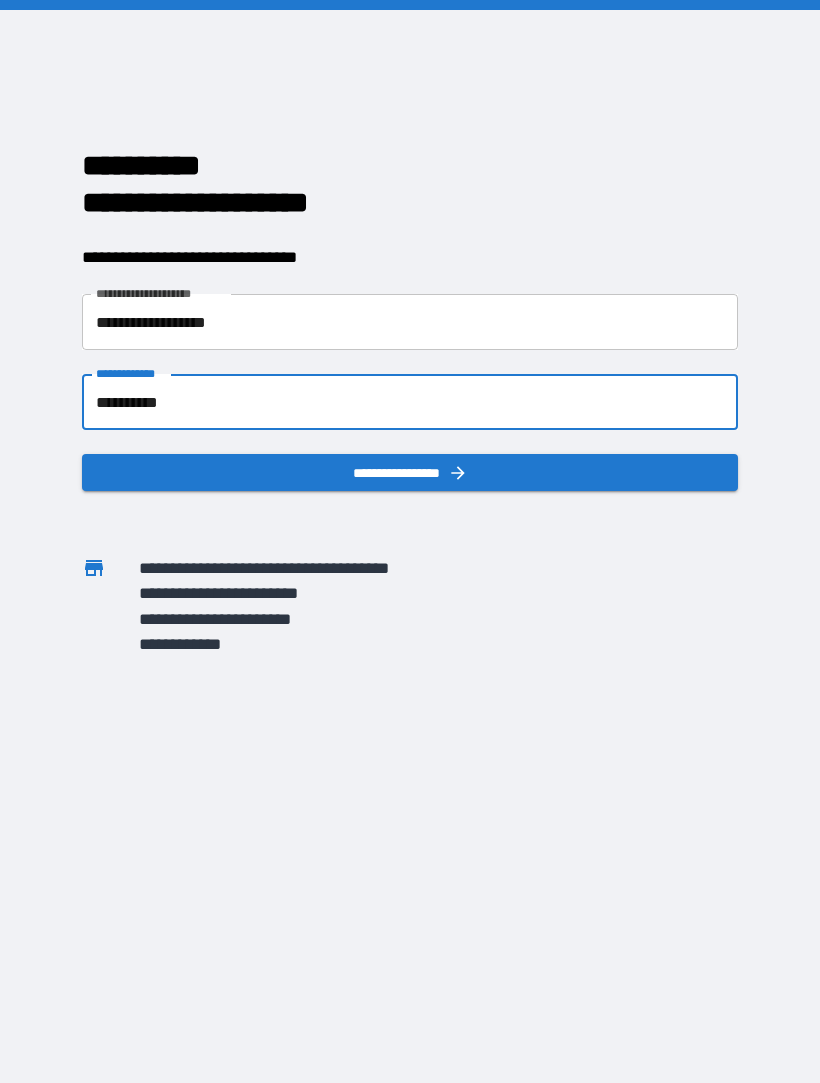 click on "**********" at bounding box center [410, 472] 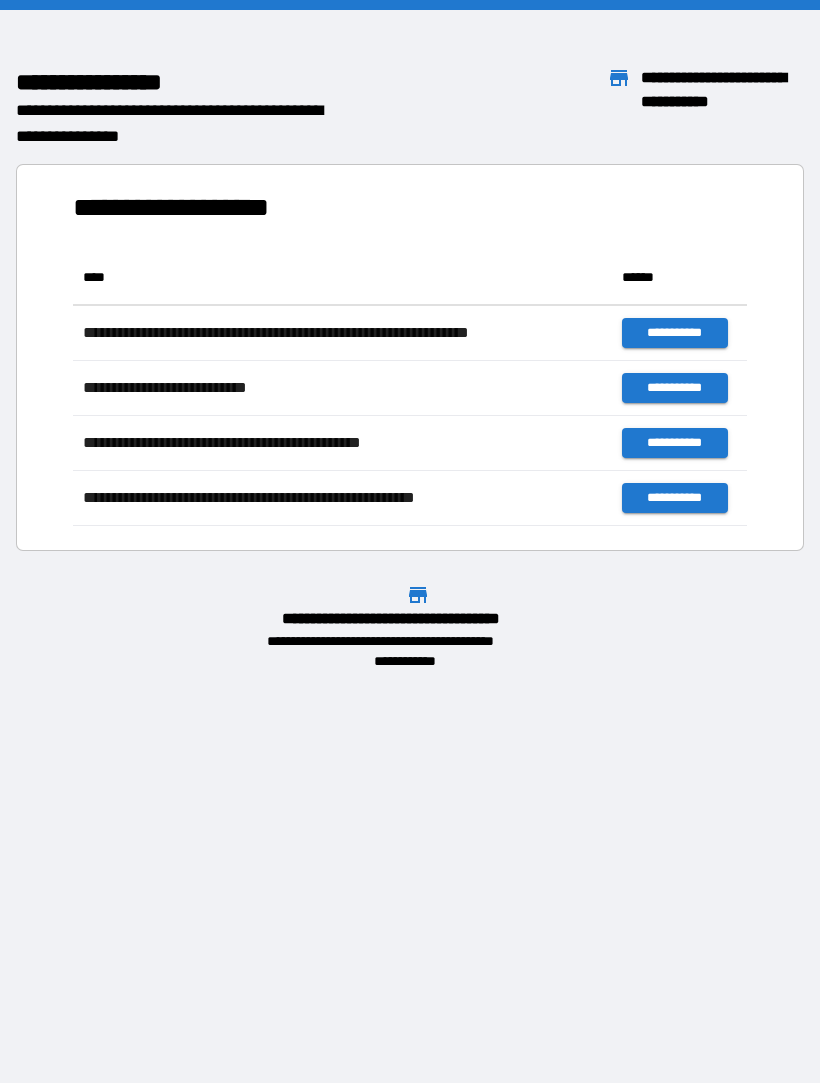 scroll, scrollTop: 1, scrollLeft: 1, axis: both 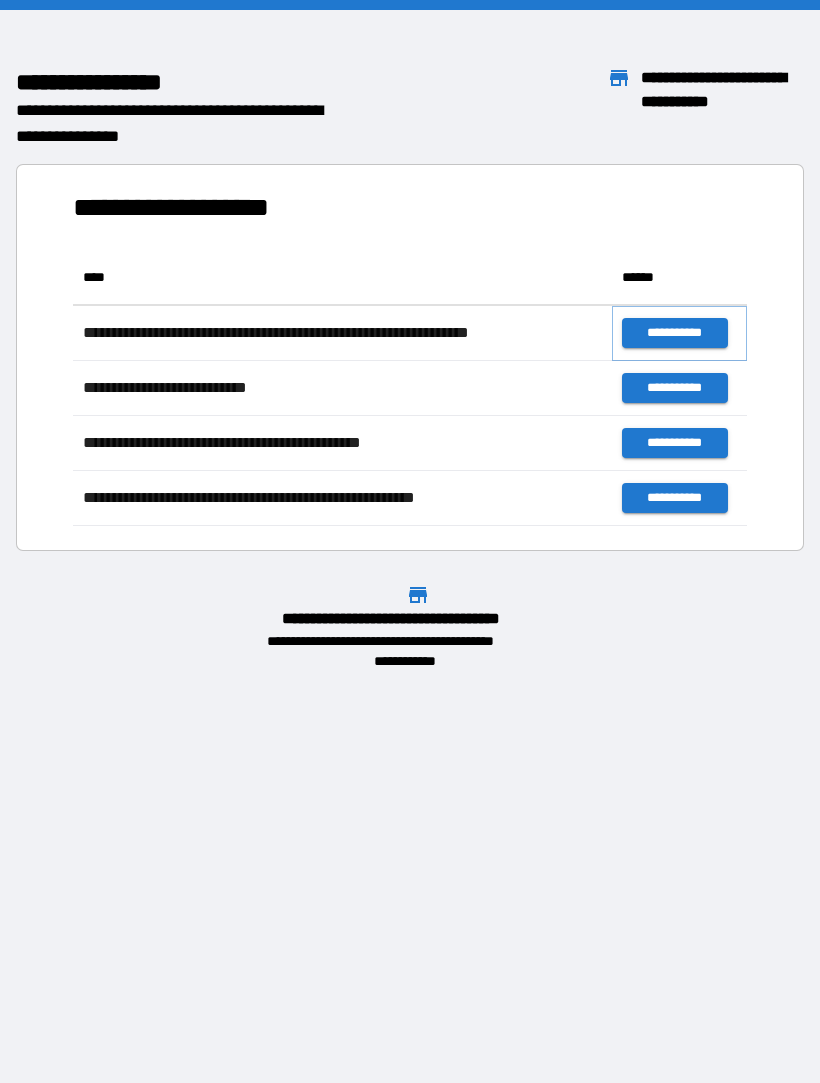 click on "**********" at bounding box center (674, 333) 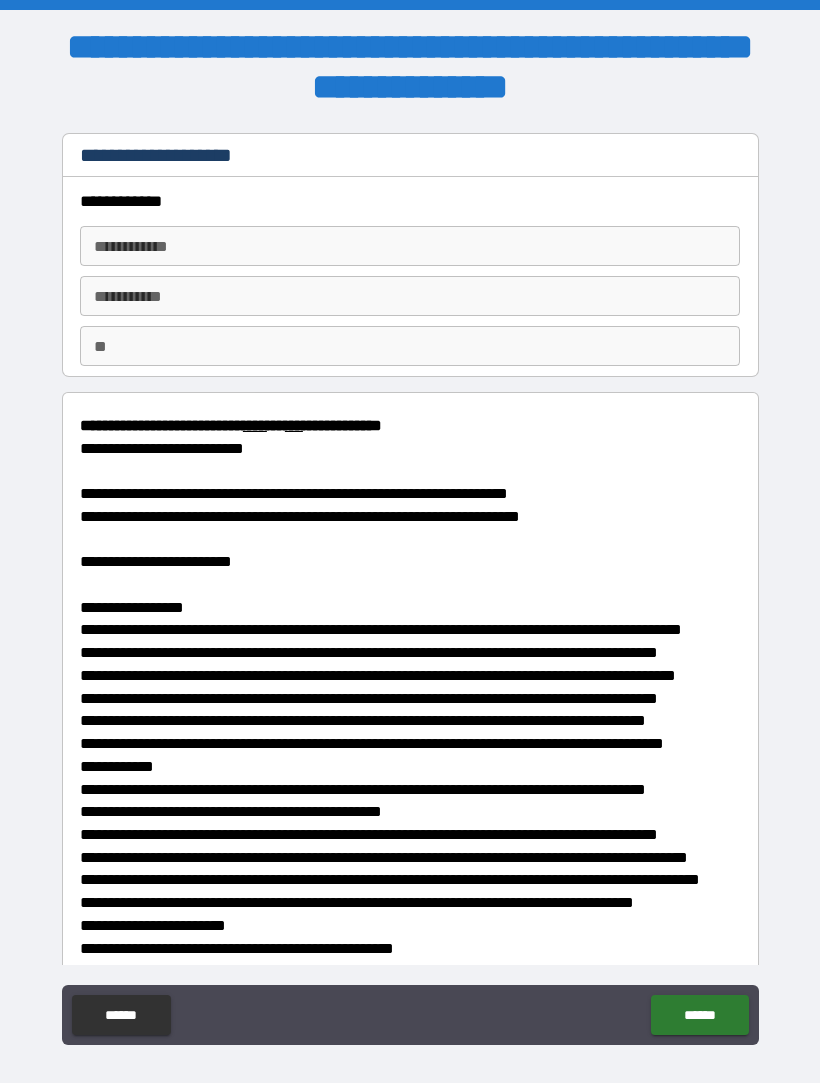 click on "**********" at bounding box center [410, 246] 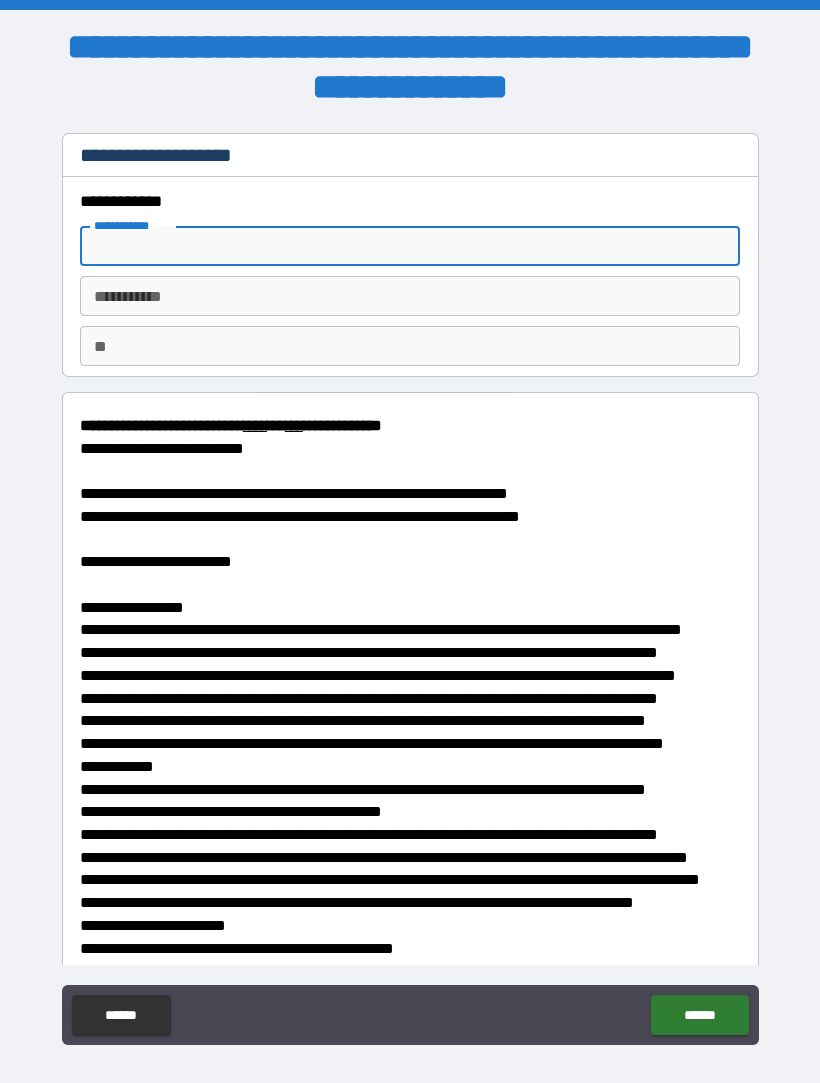 type on "*" 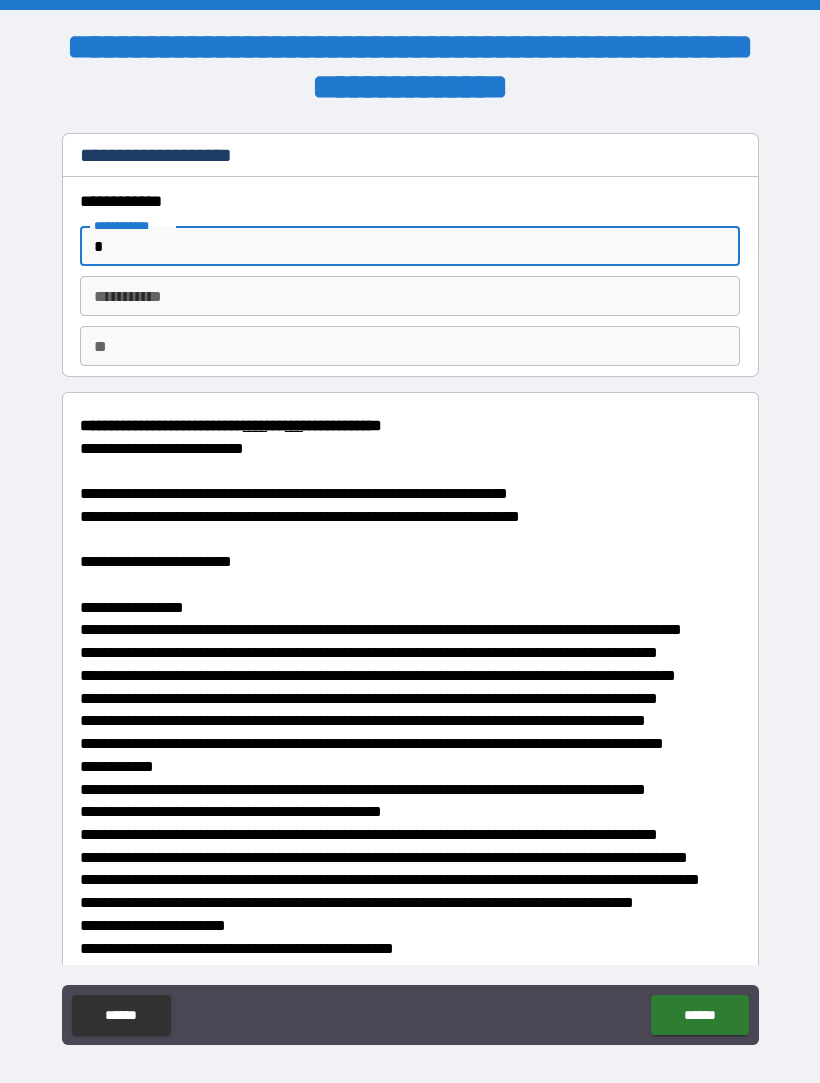 type on "*" 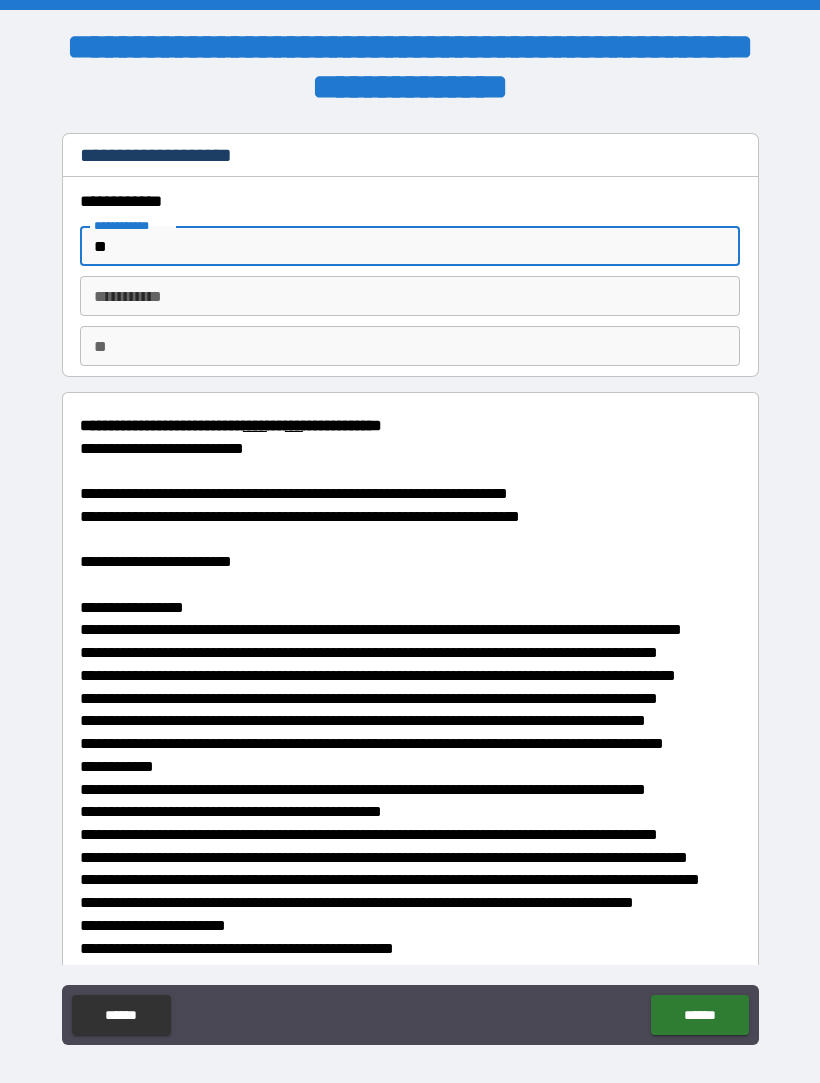 type on "*" 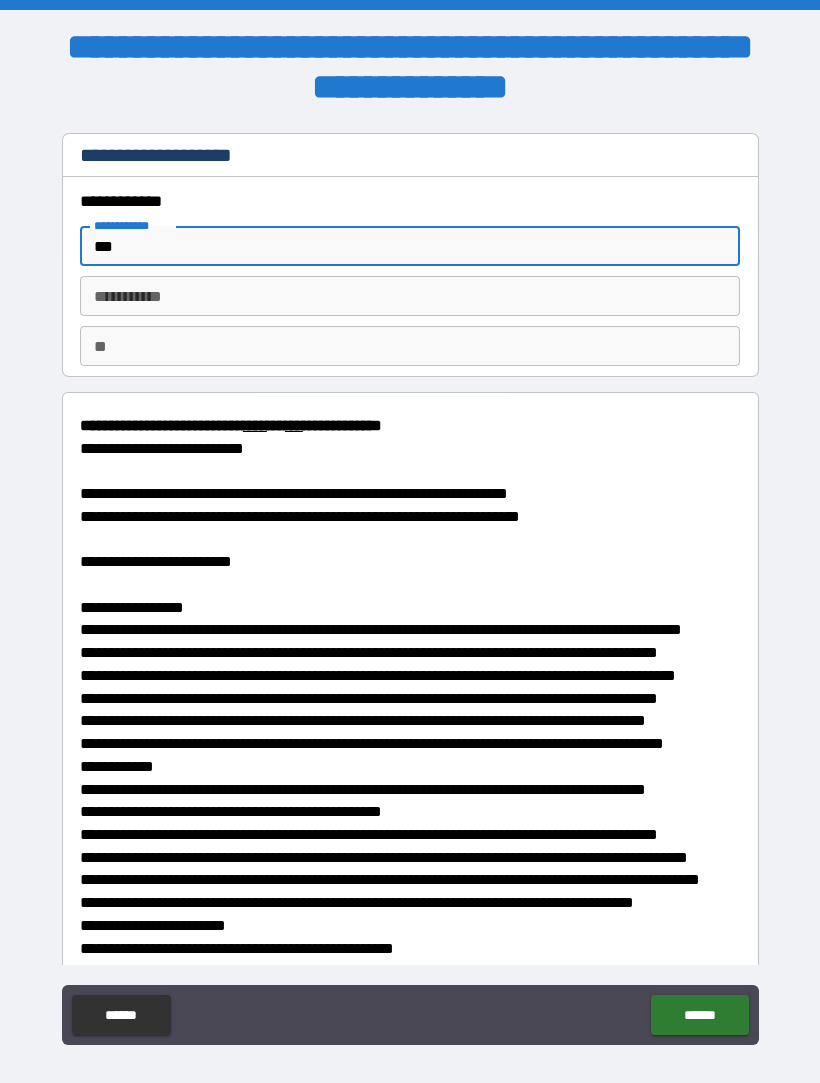 type on "*" 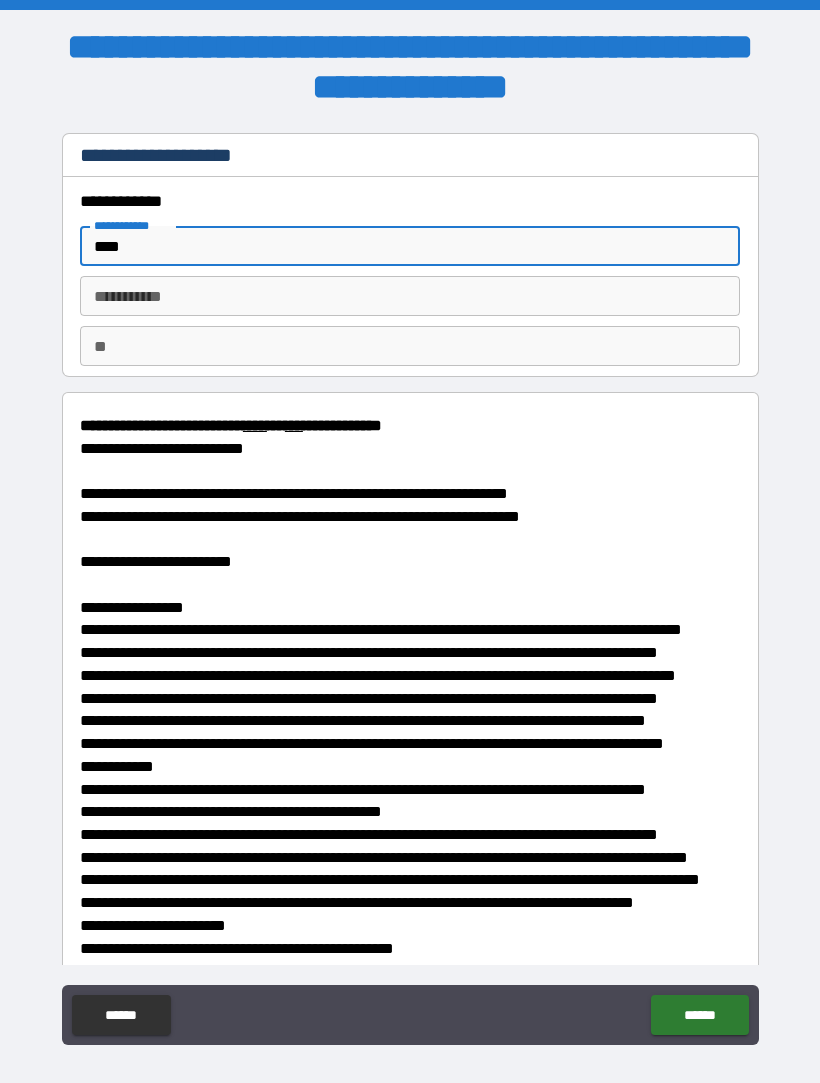 type on "*" 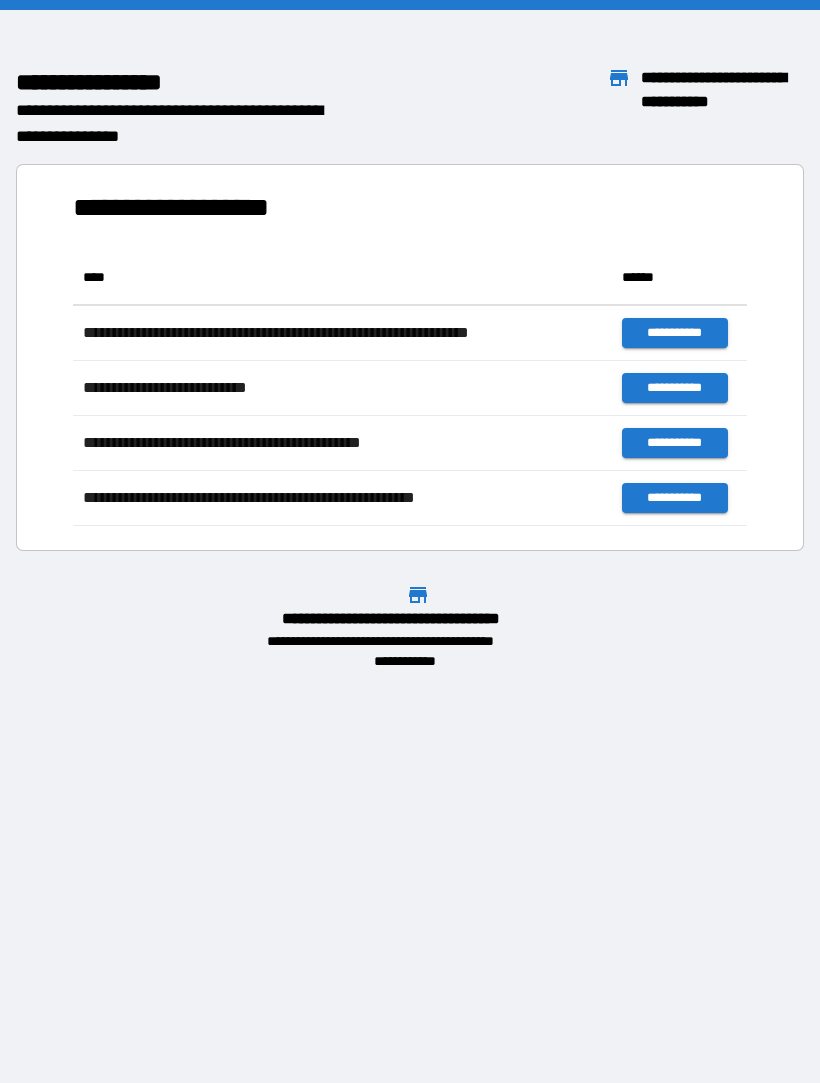 scroll, scrollTop: 1, scrollLeft: 1, axis: both 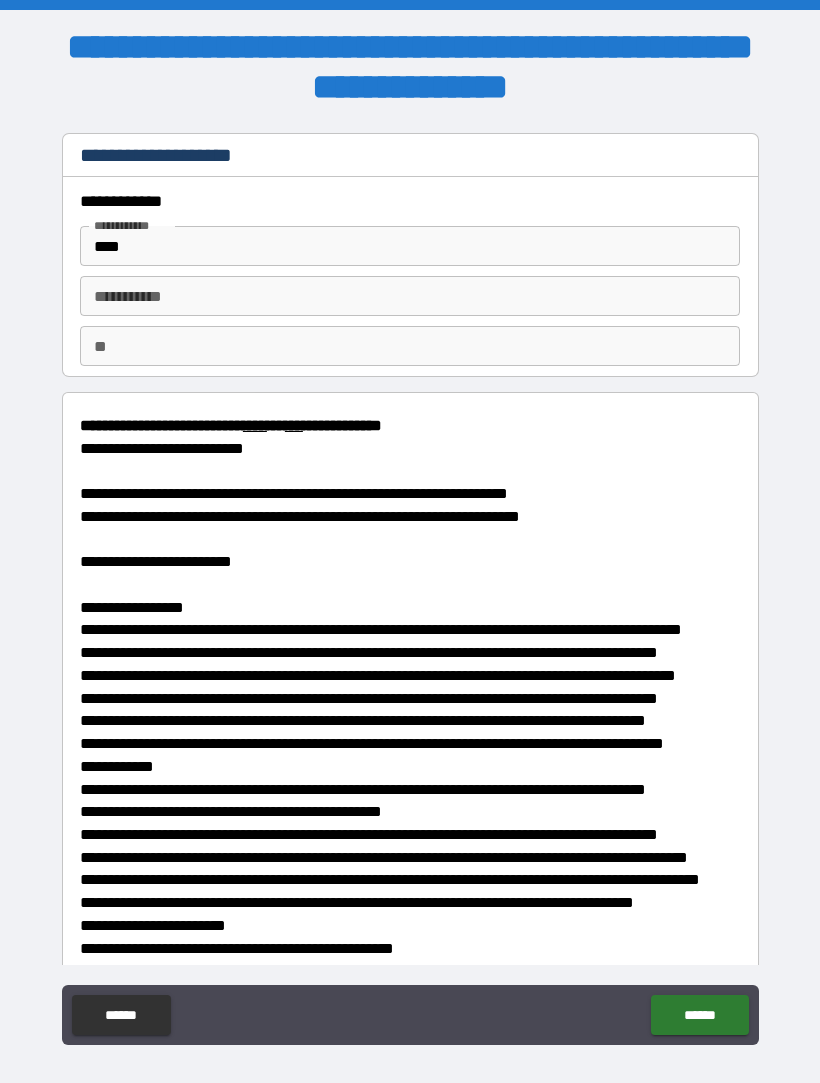 type on "*" 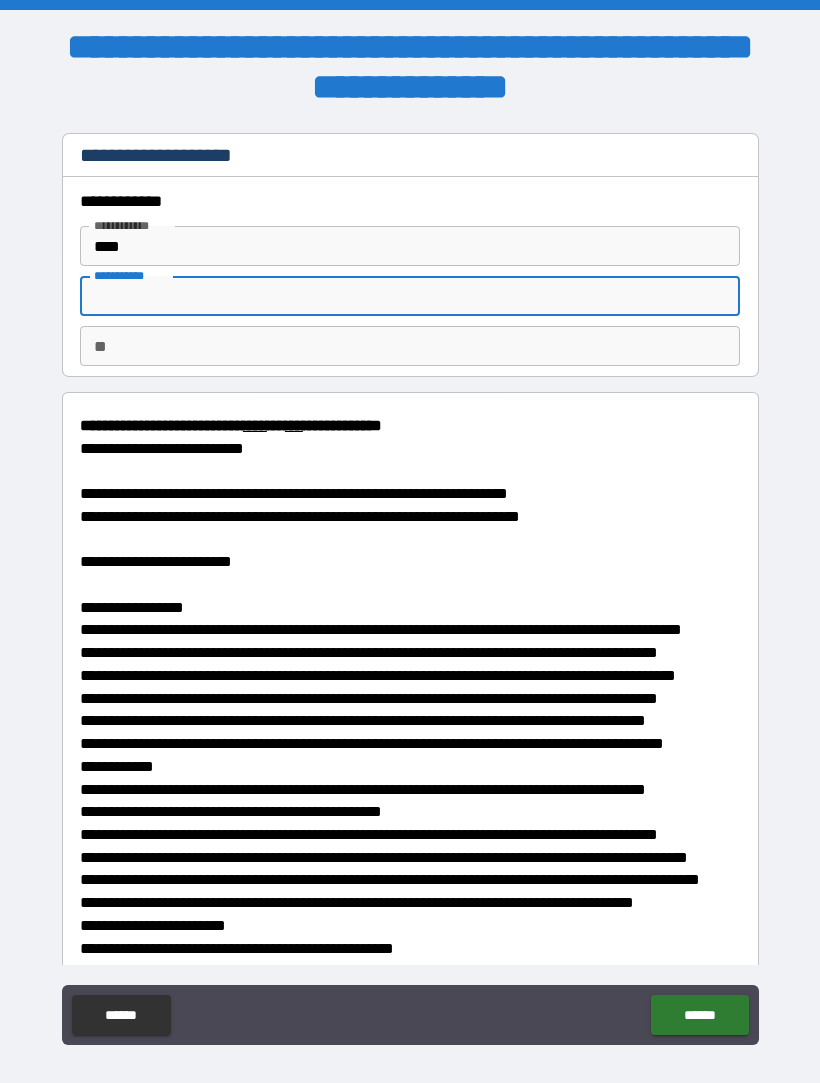 type on "*" 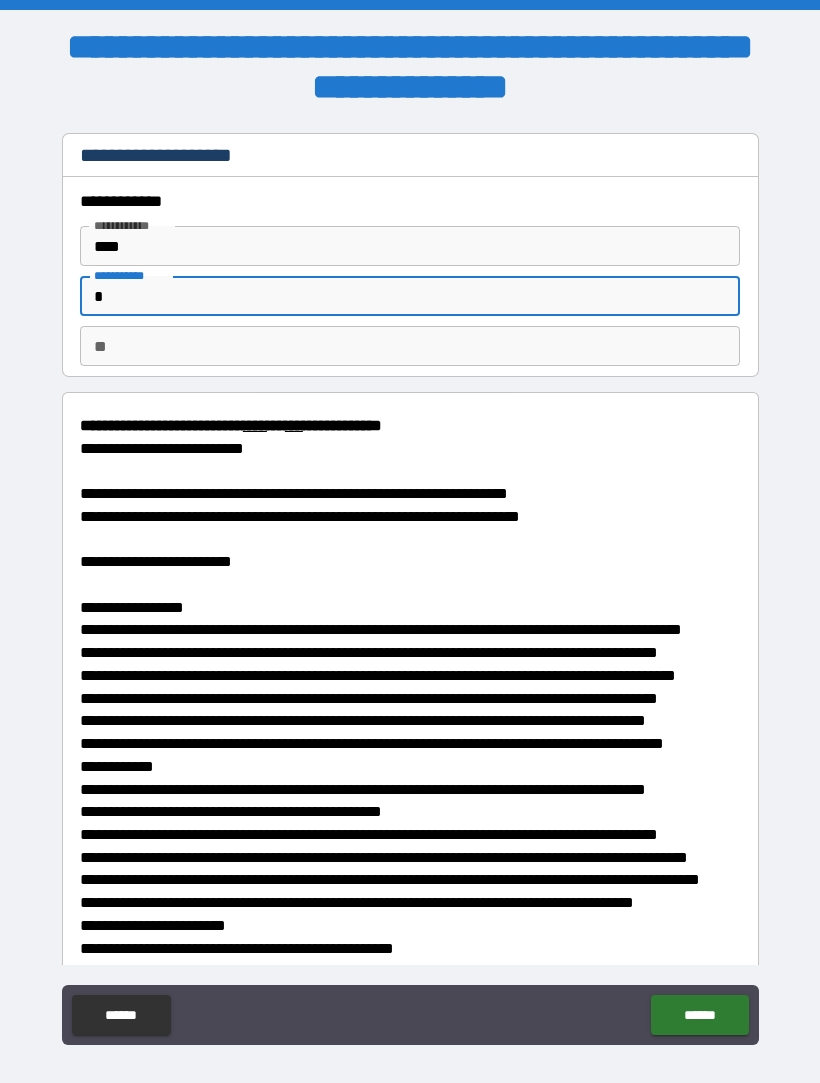 type on "*" 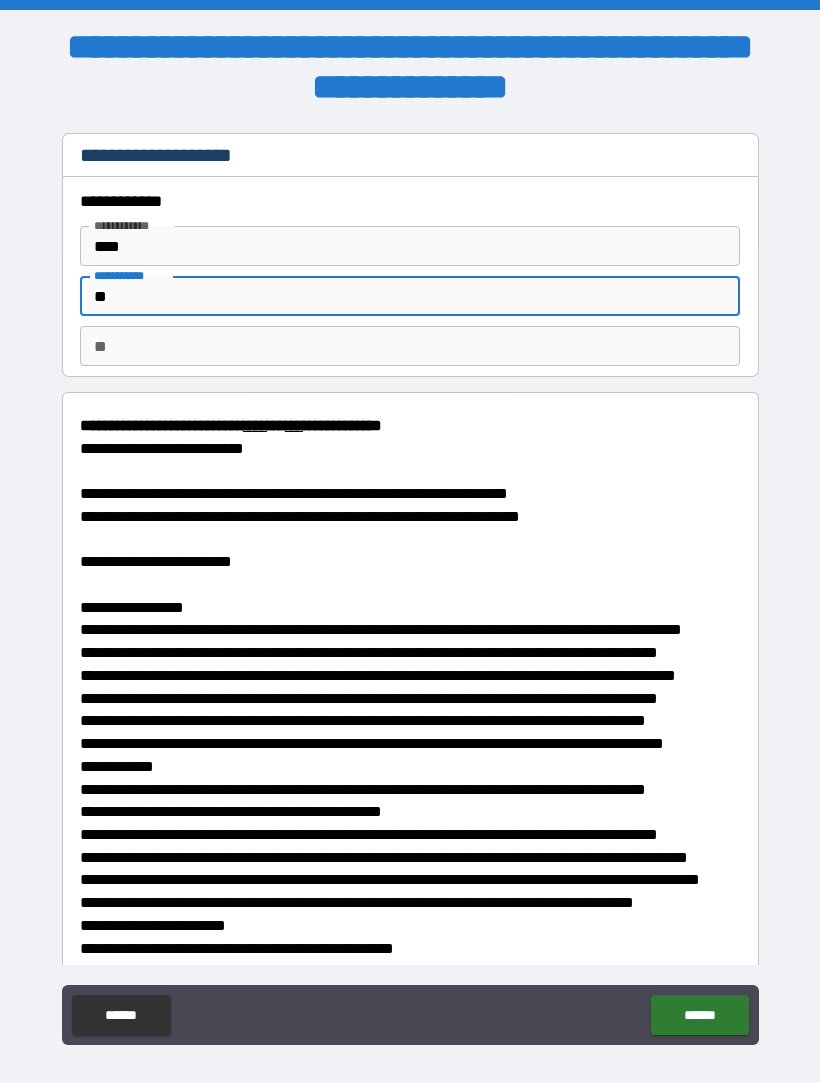 type on "*" 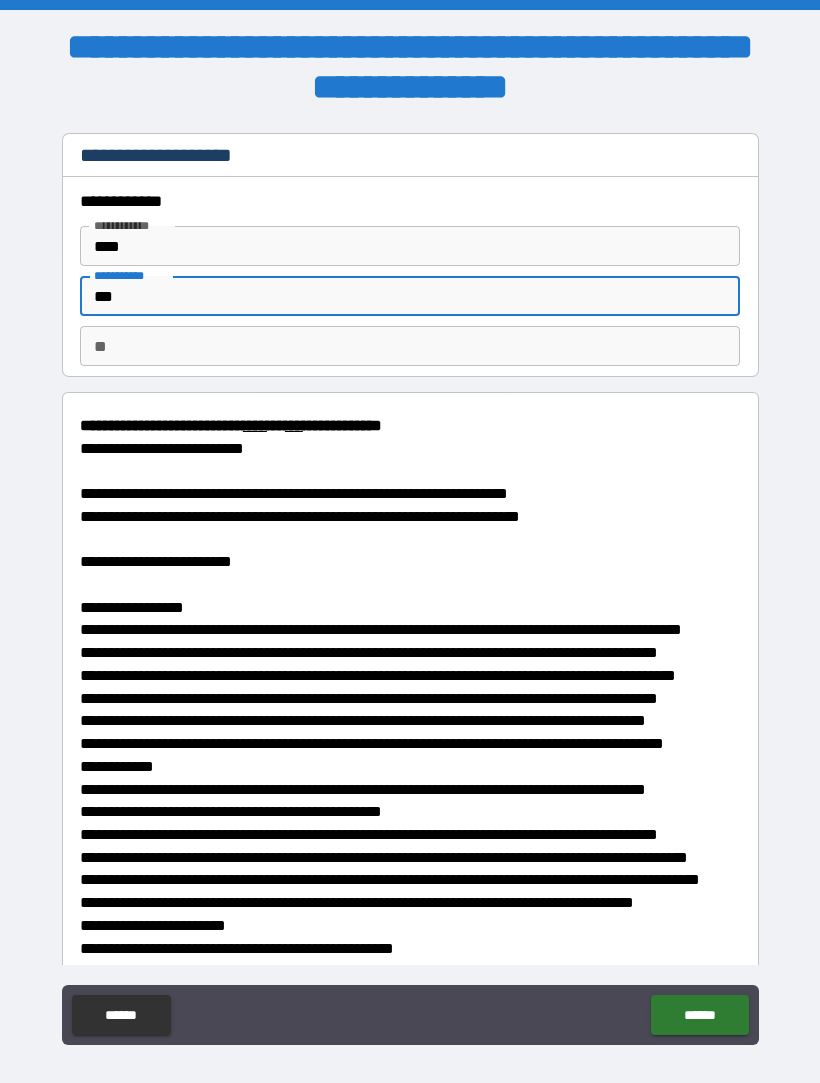 type on "*" 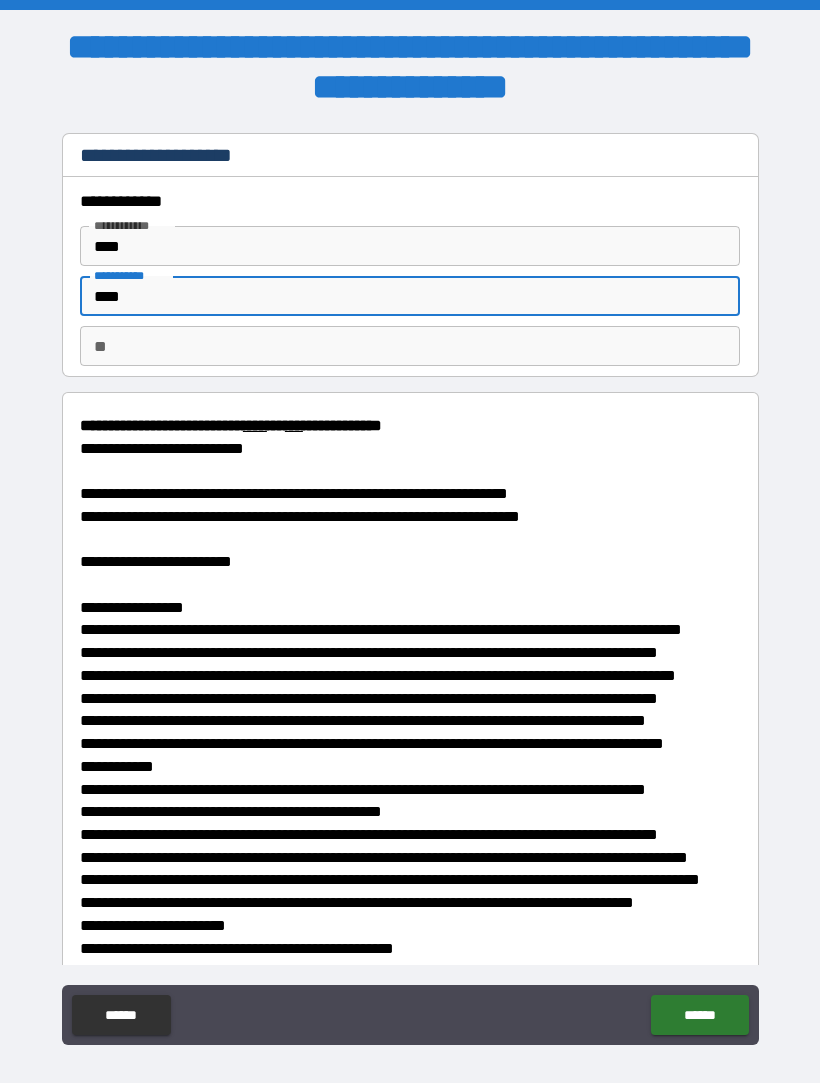type on "*" 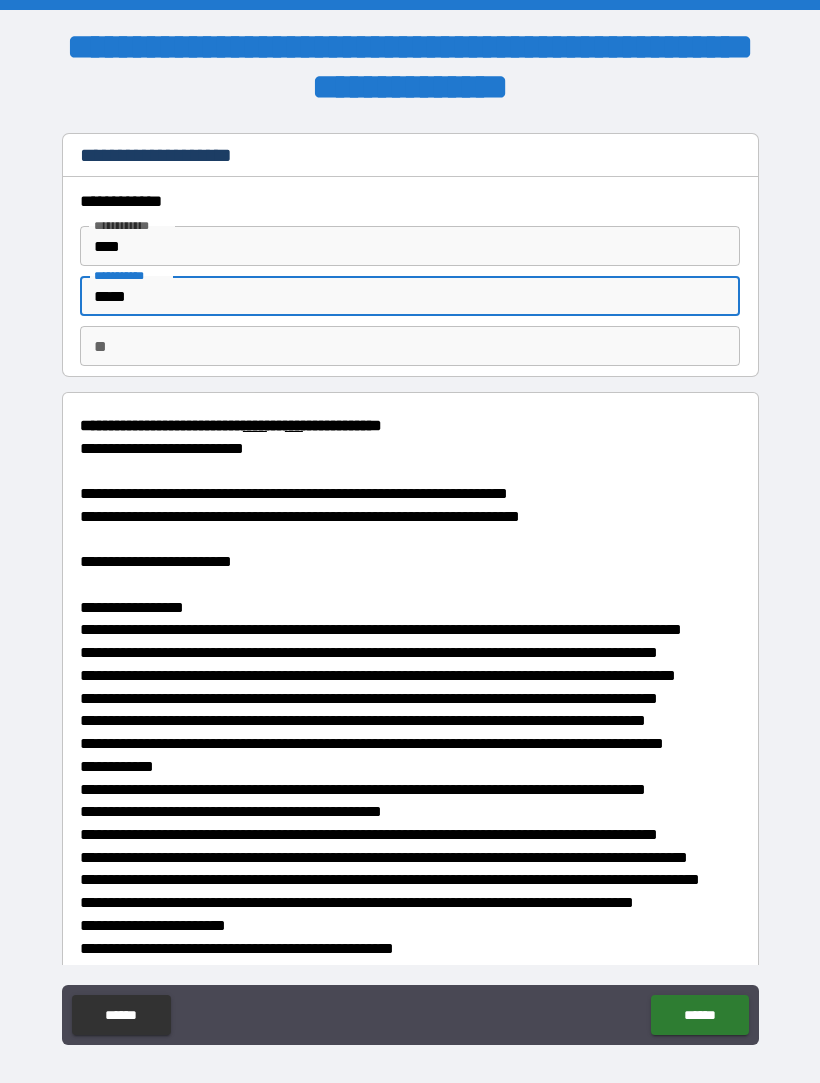 type on "*" 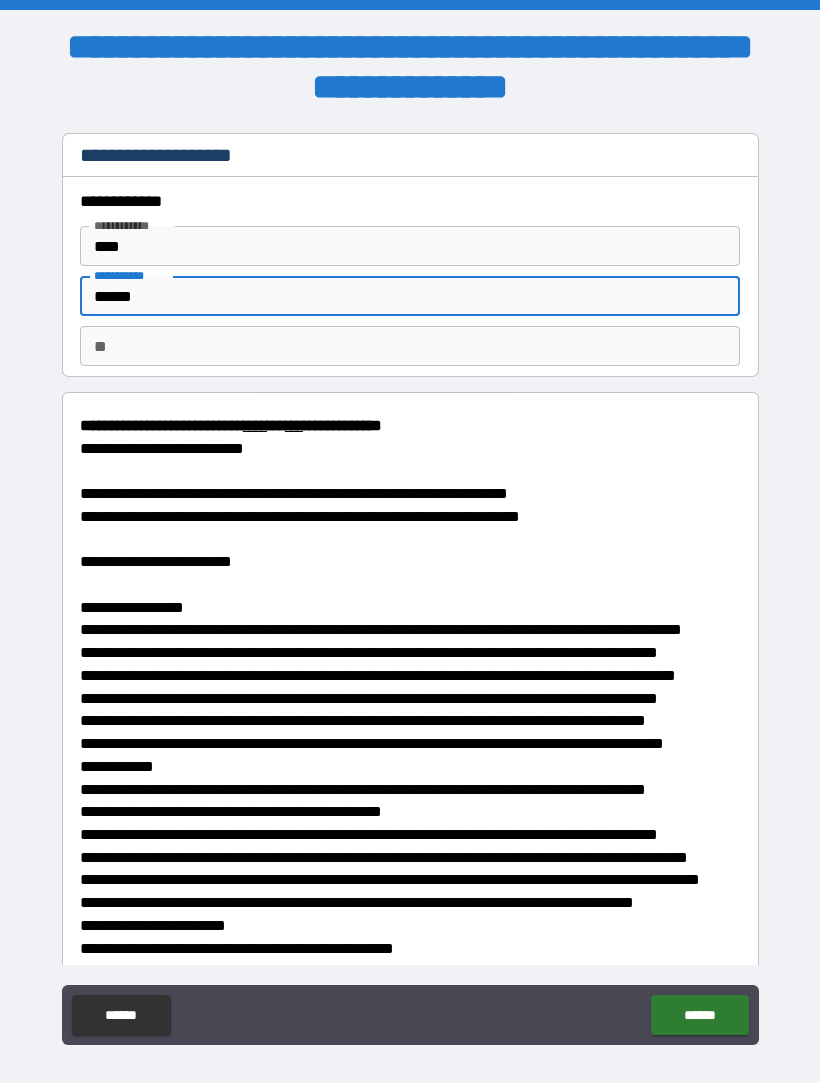 type on "*" 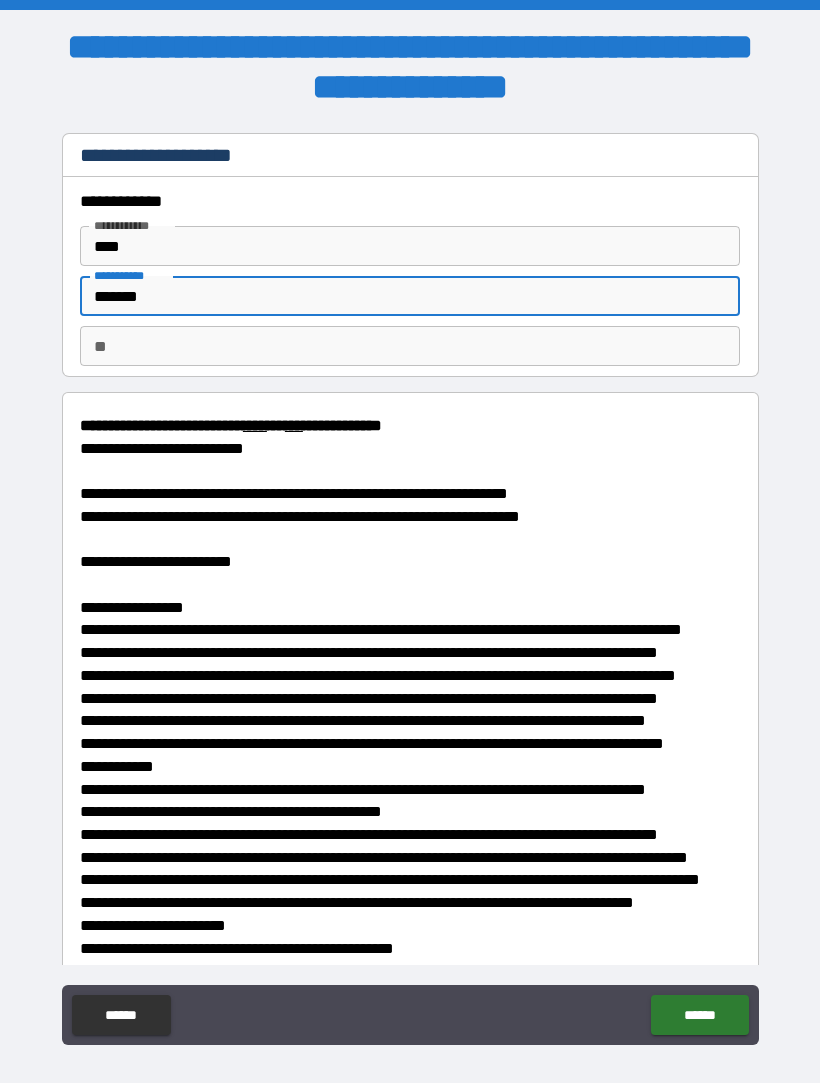 type on "*" 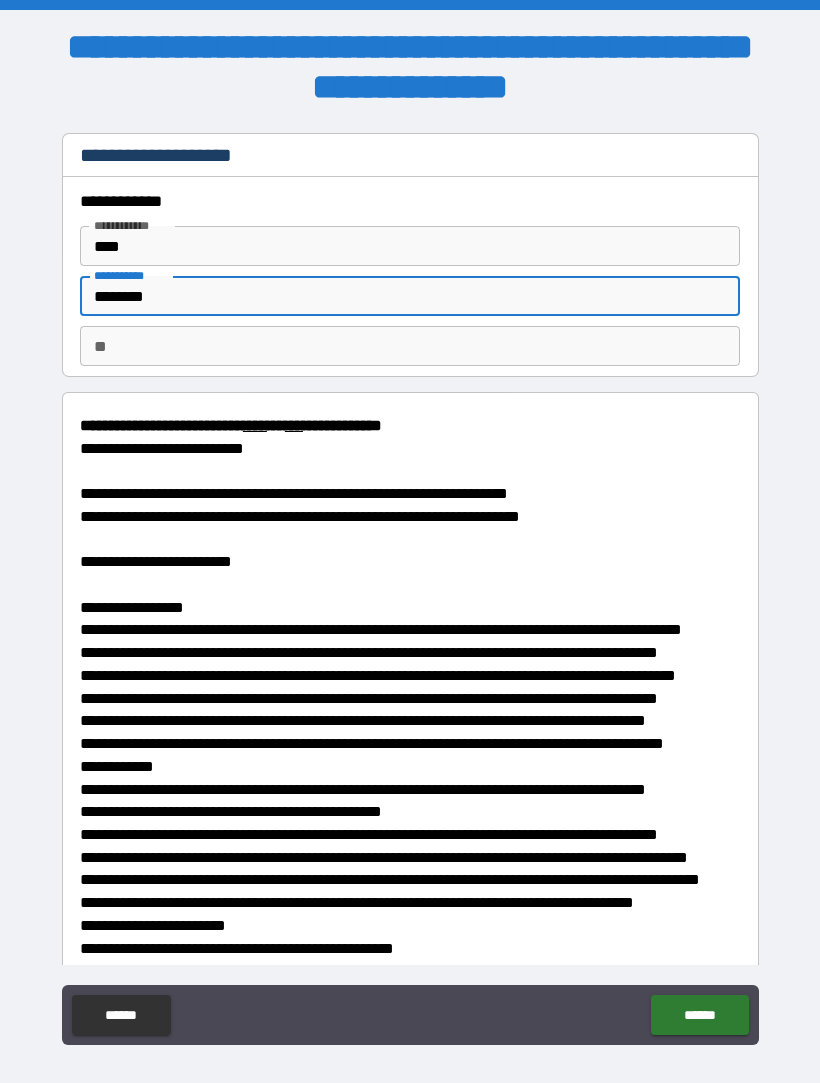 type on "*" 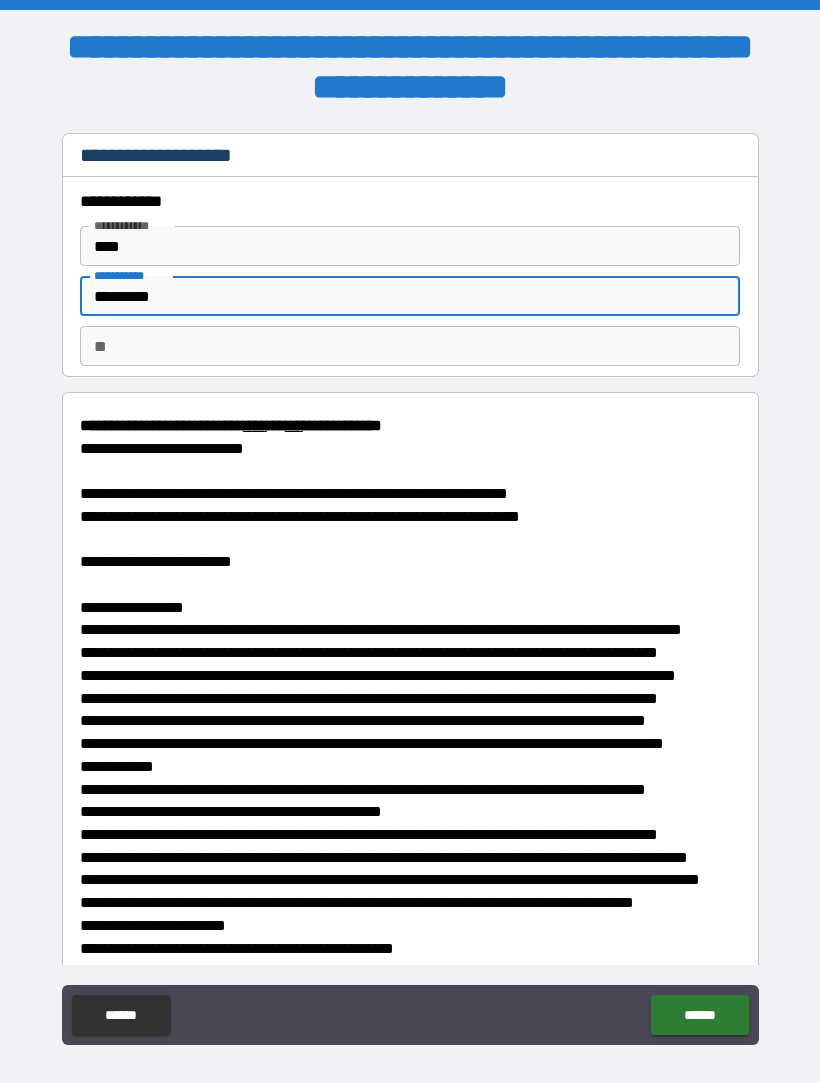 type on "*" 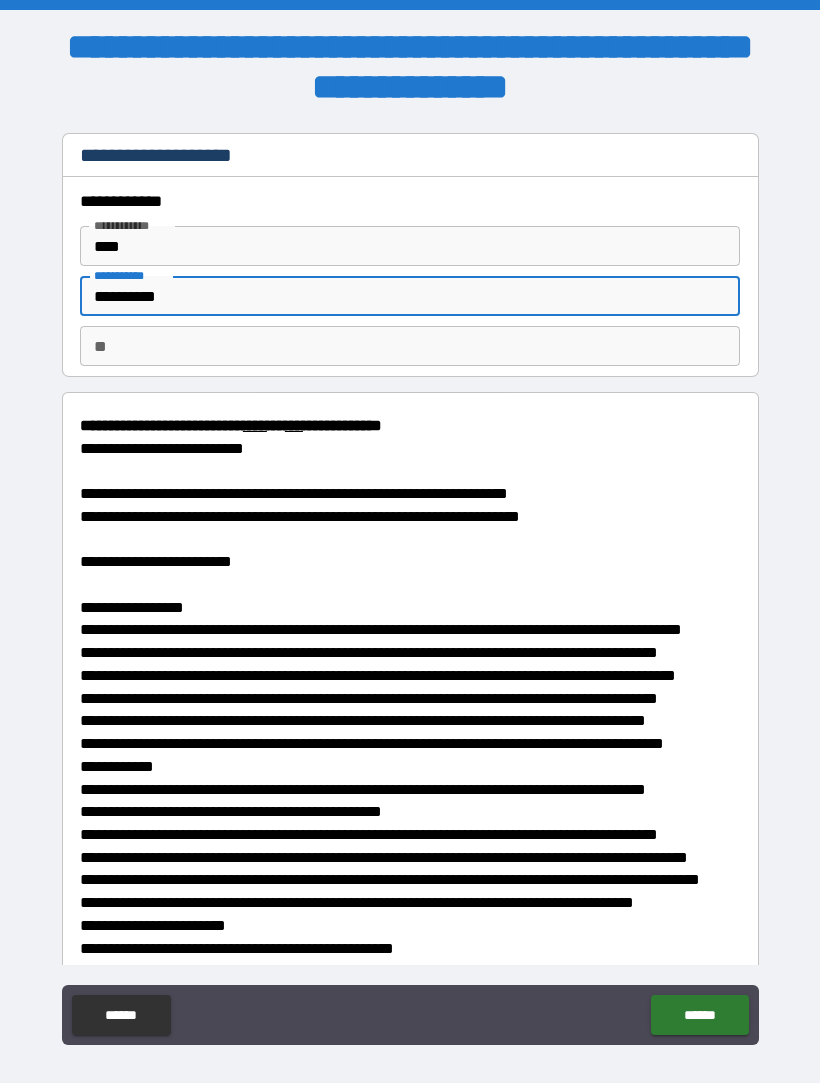 type on "*" 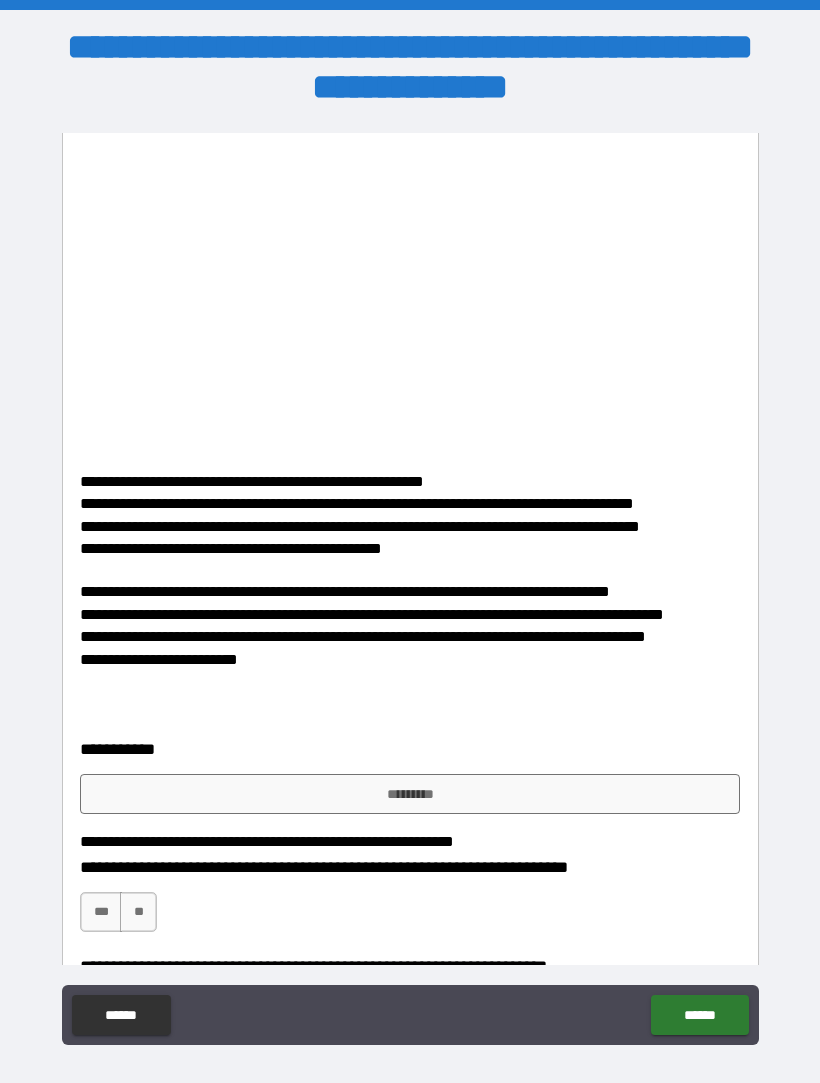 scroll, scrollTop: 3956, scrollLeft: 0, axis: vertical 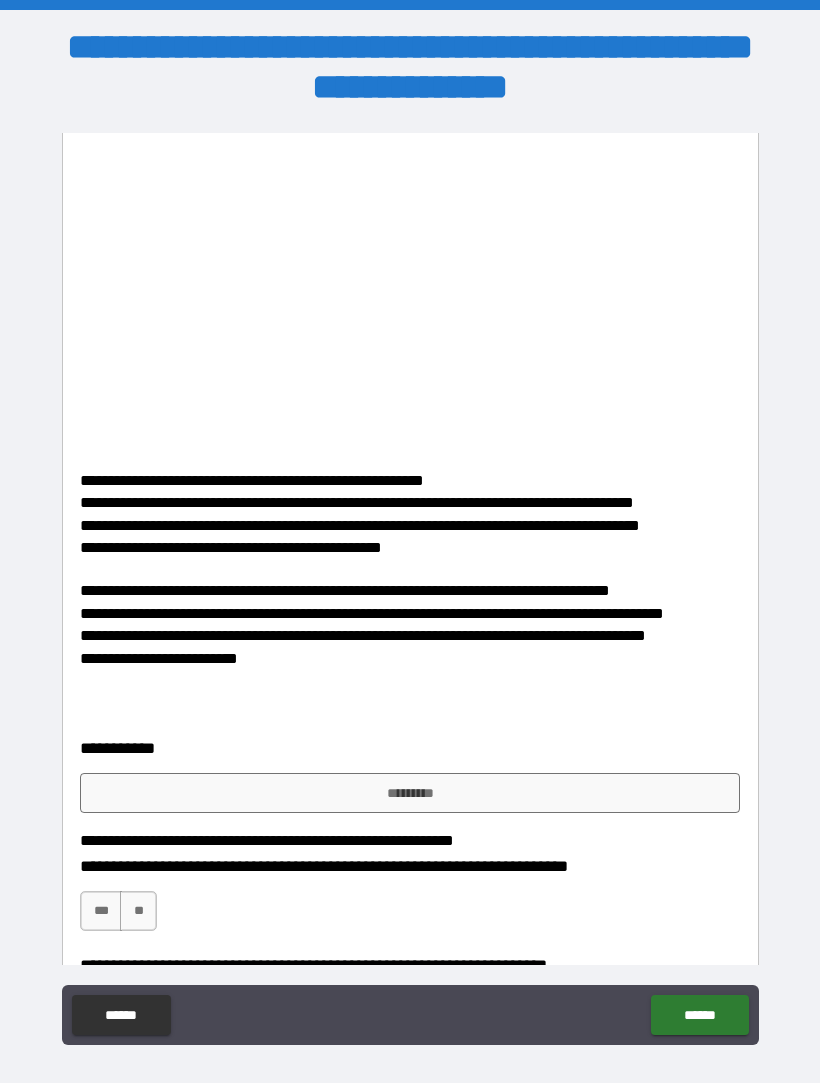 type on "*********" 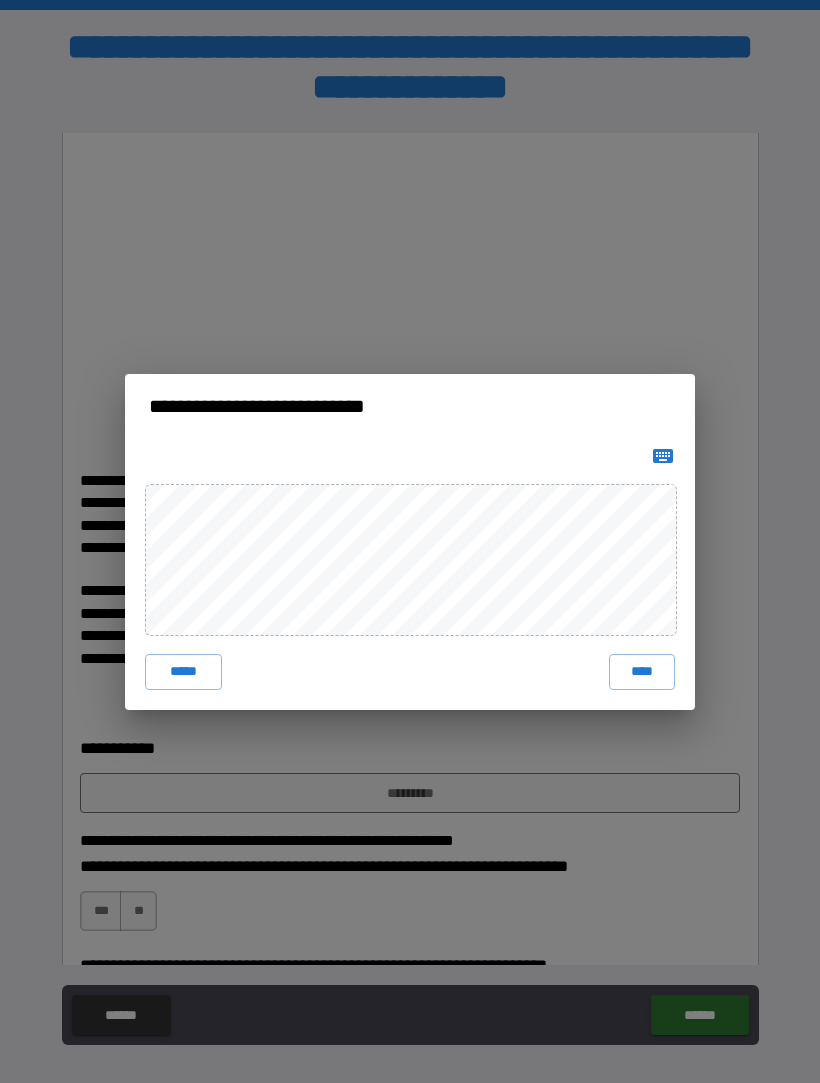click on "****" at bounding box center (642, 672) 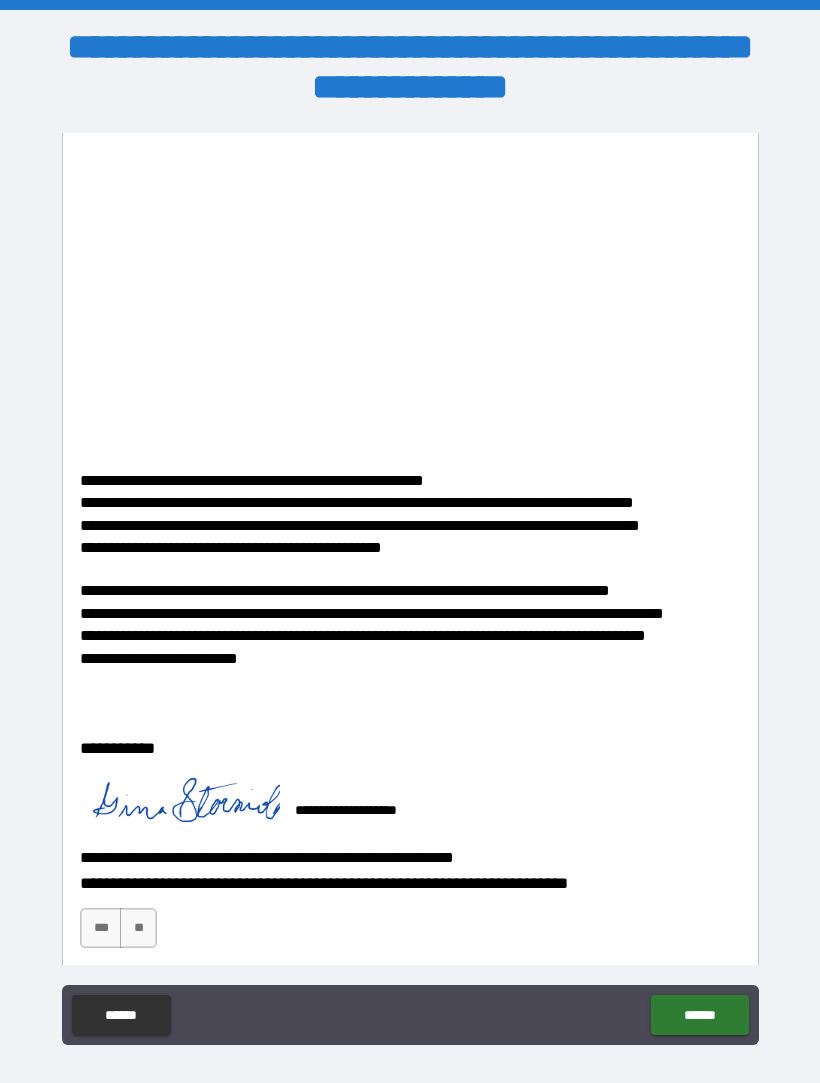 type on "*" 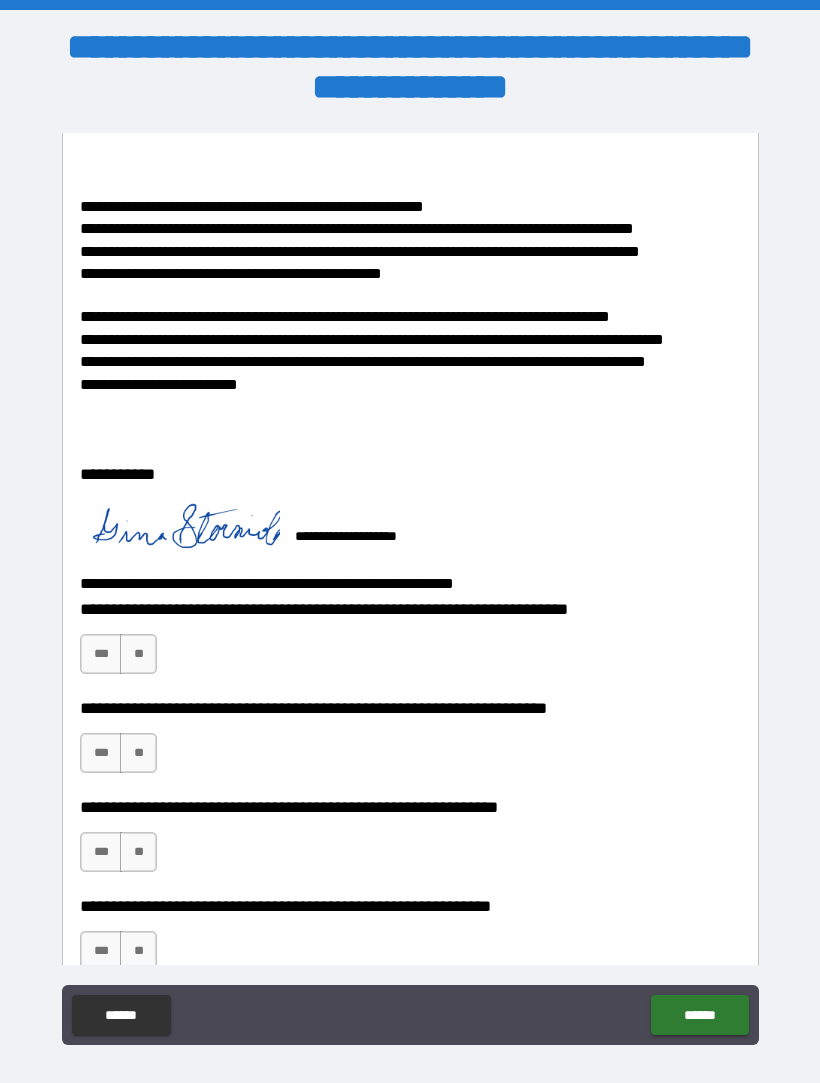 scroll, scrollTop: 4231, scrollLeft: 0, axis: vertical 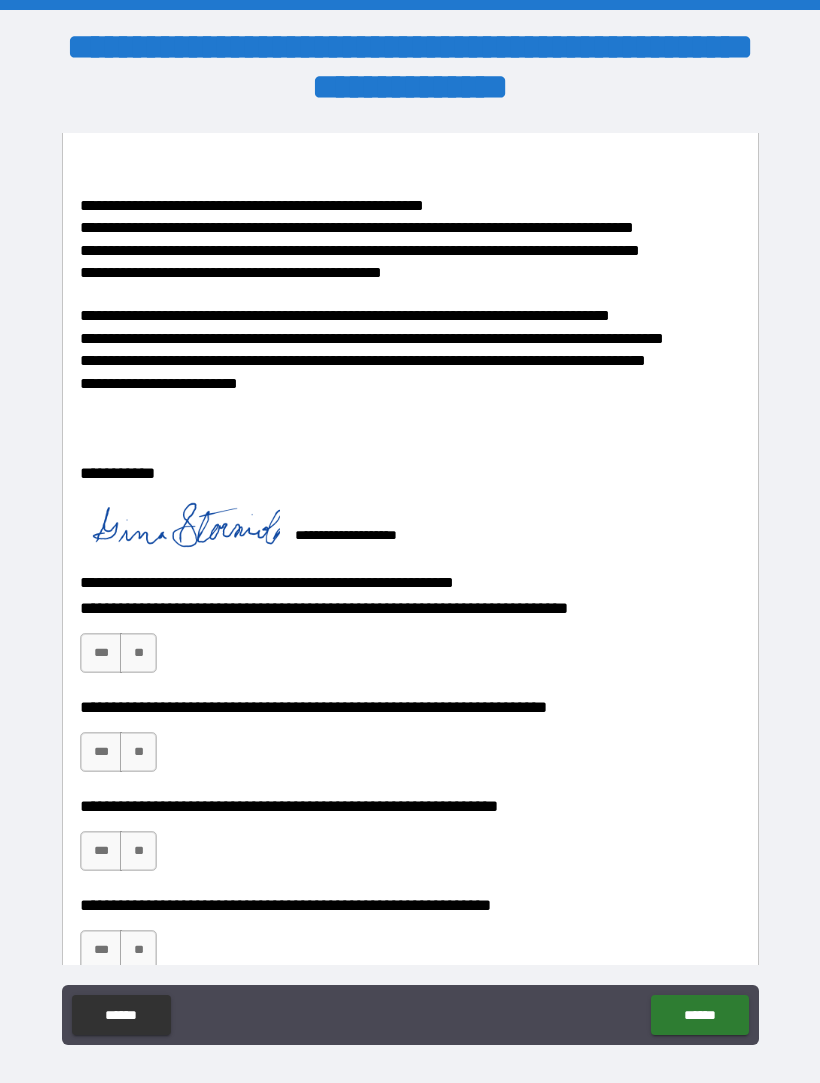 click on "**" at bounding box center [138, 653] 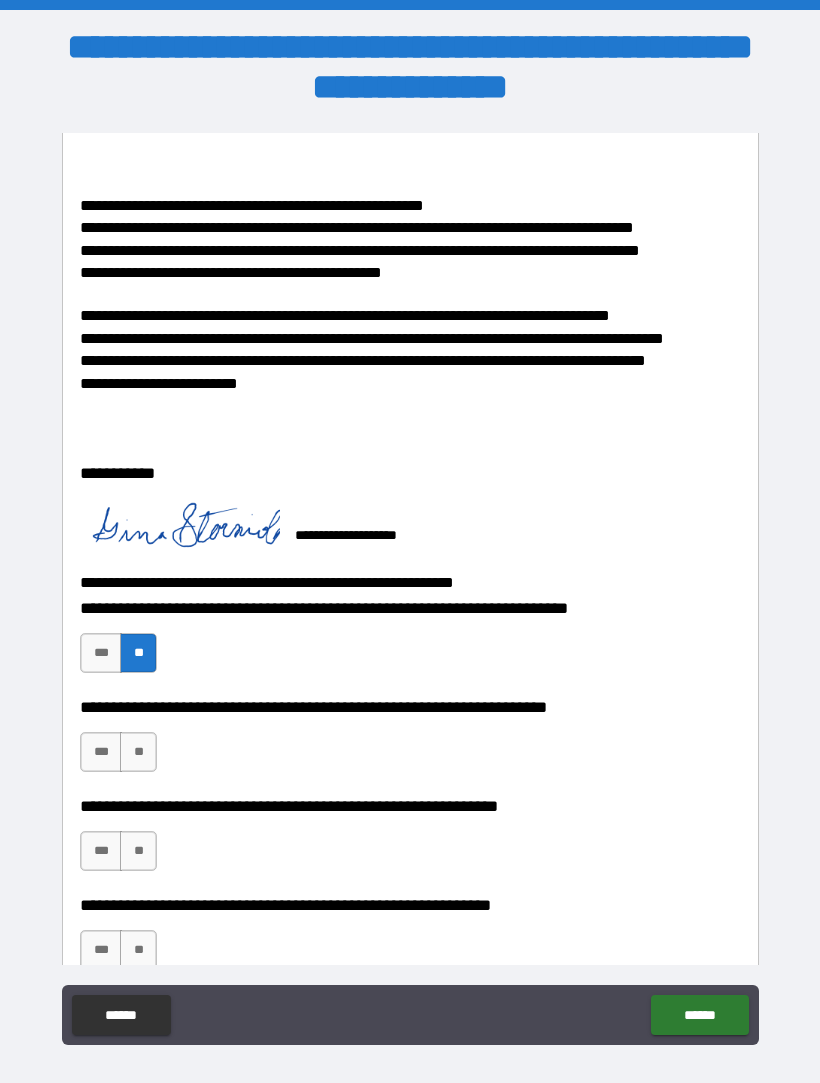 type on "*" 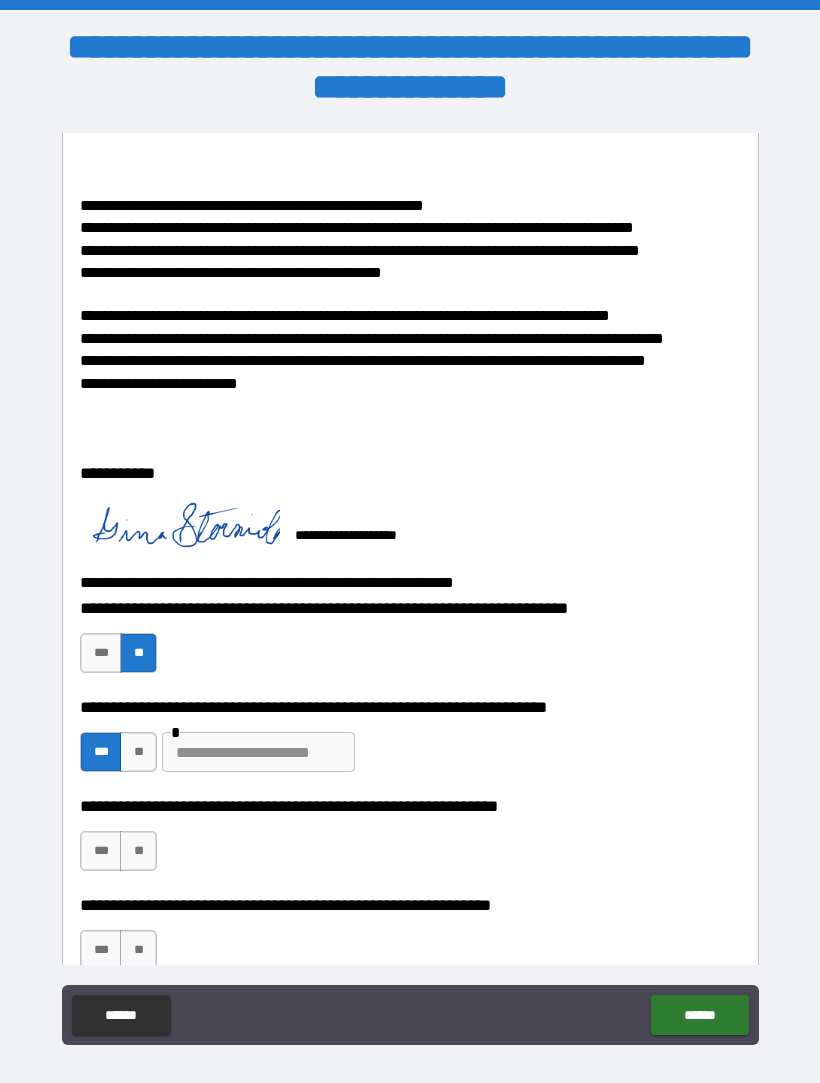 type on "*" 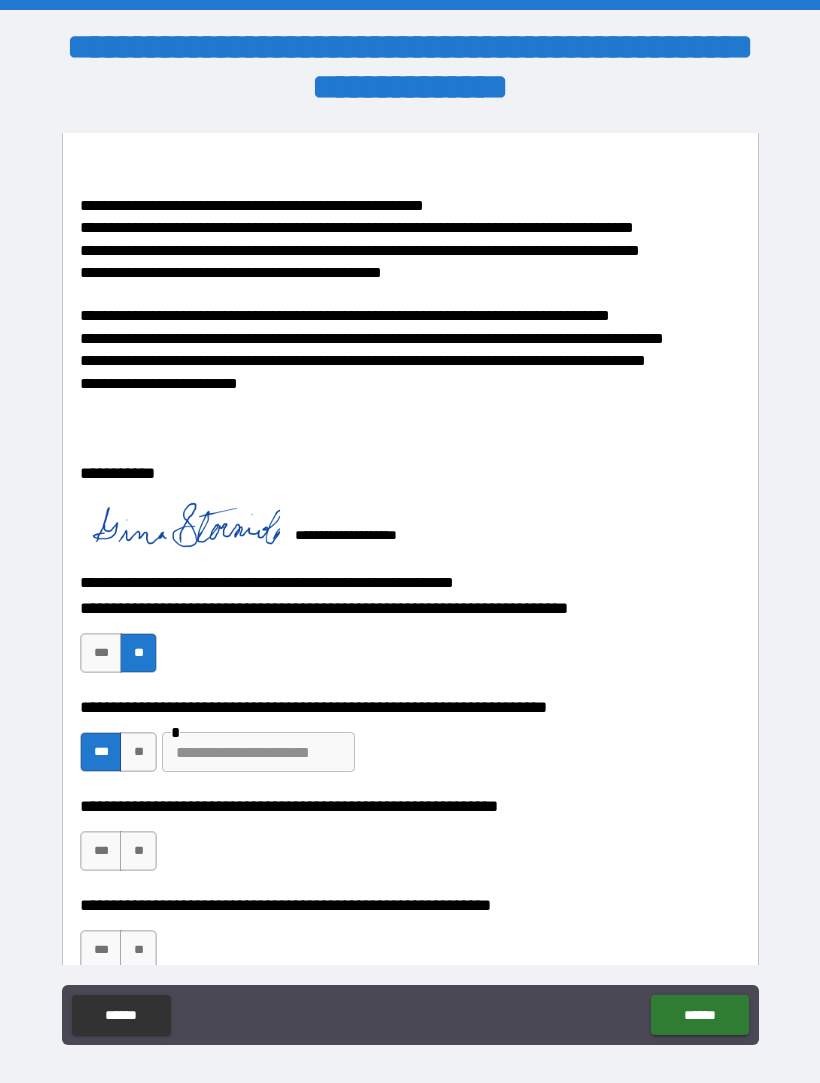 type on "*" 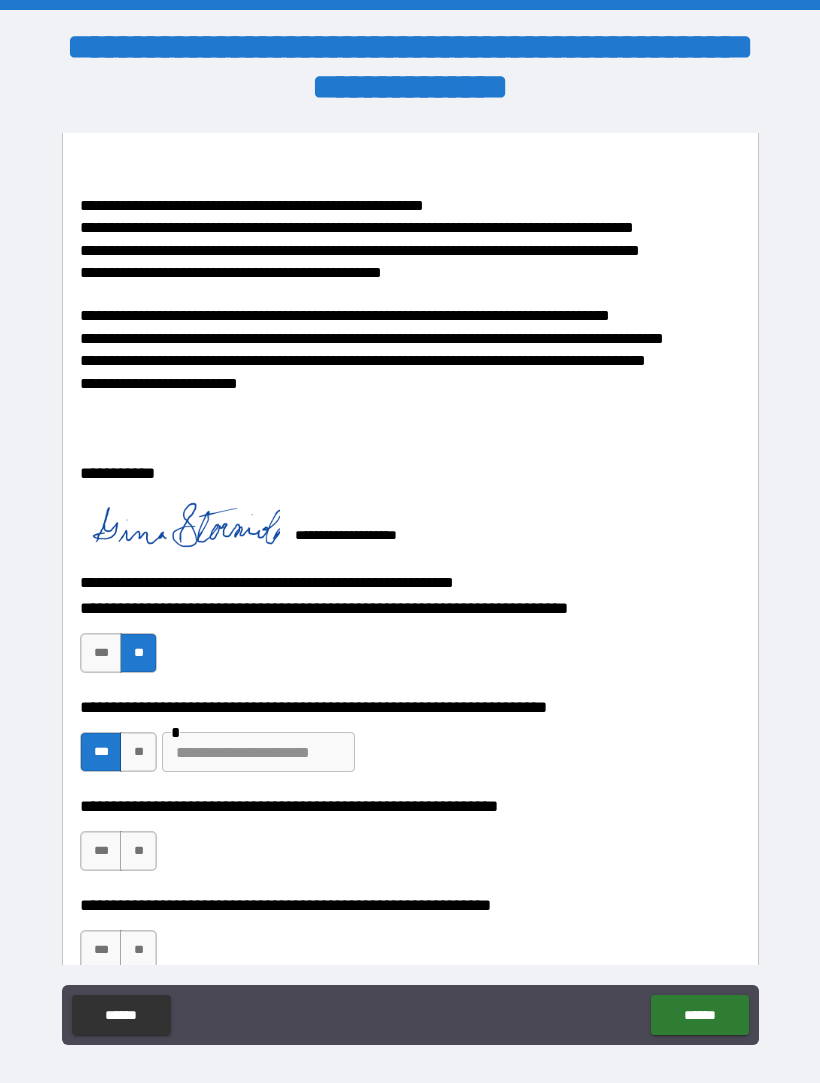 click at bounding box center [258, 752] 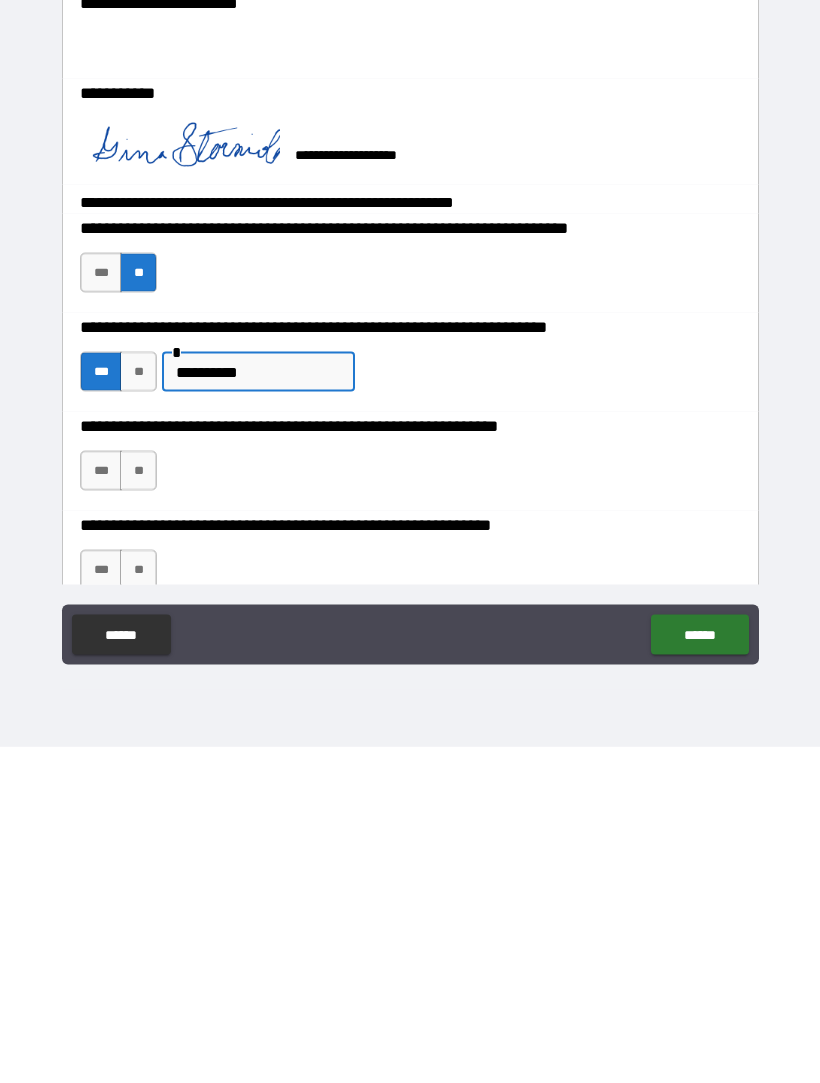 type on "**********" 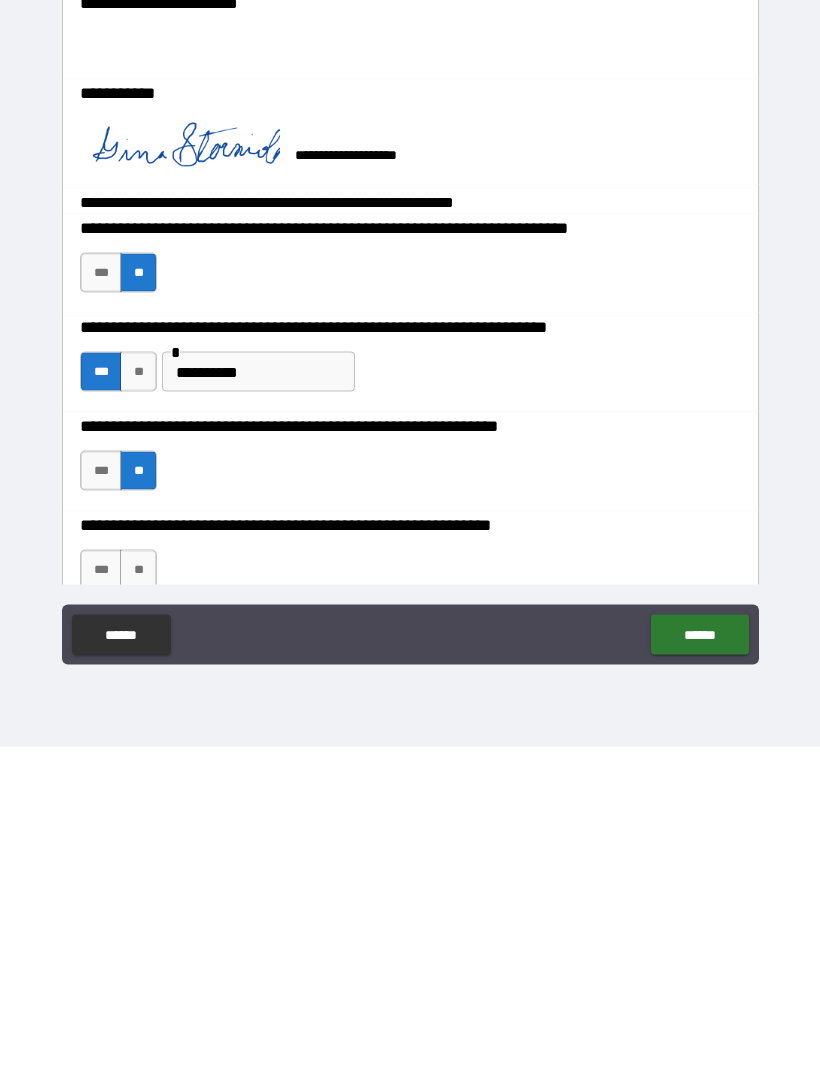scroll, scrollTop: 54, scrollLeft: 0, axis: vertical 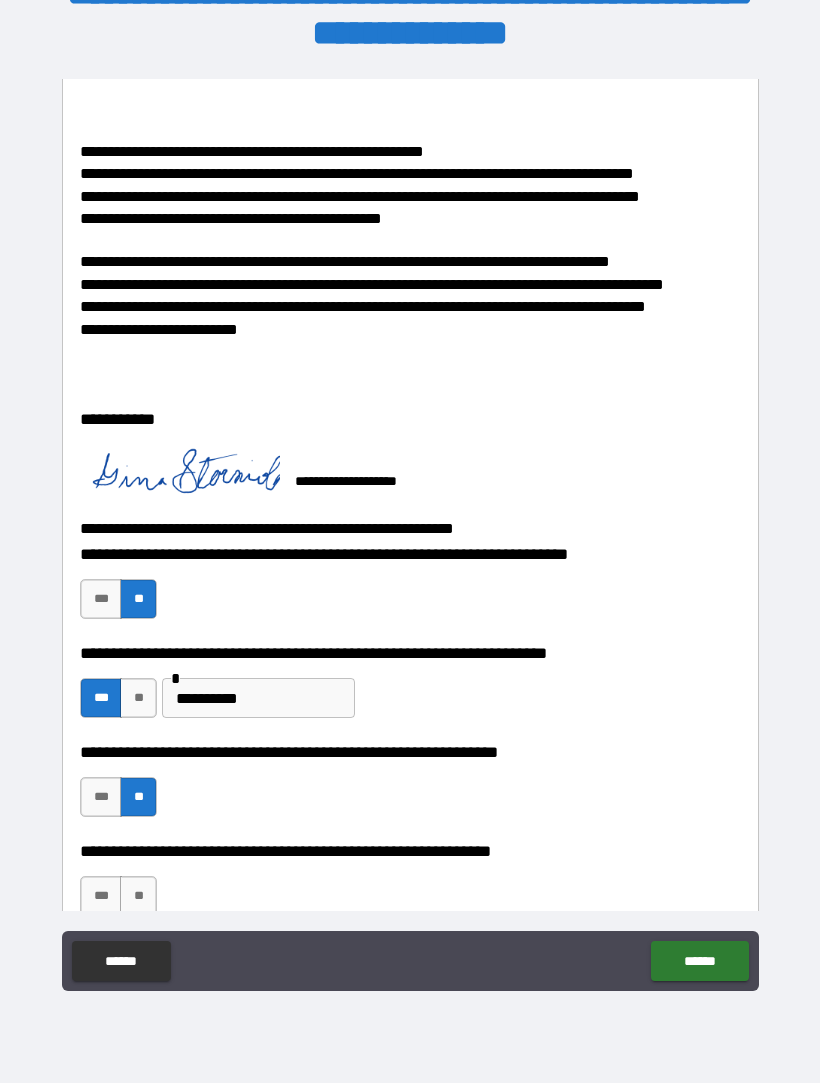 type on "*" 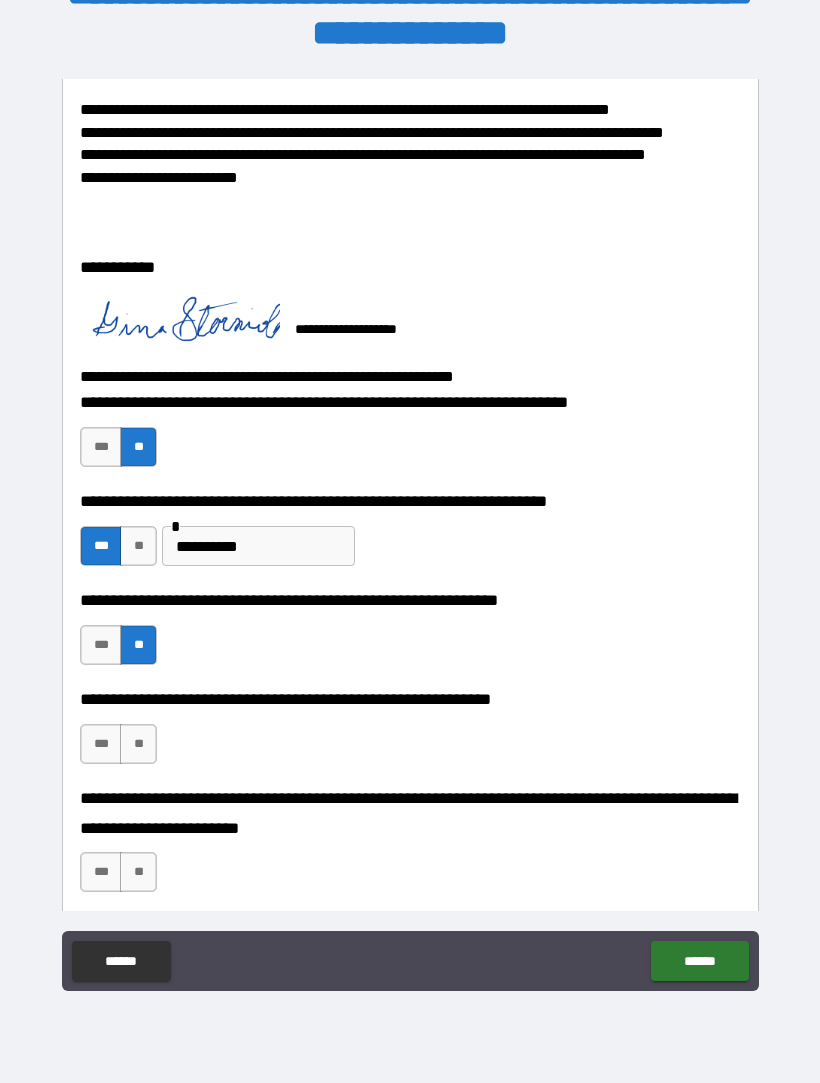 scroll, scrollTop: 4388, scrollLeft: 0, axis: vertical 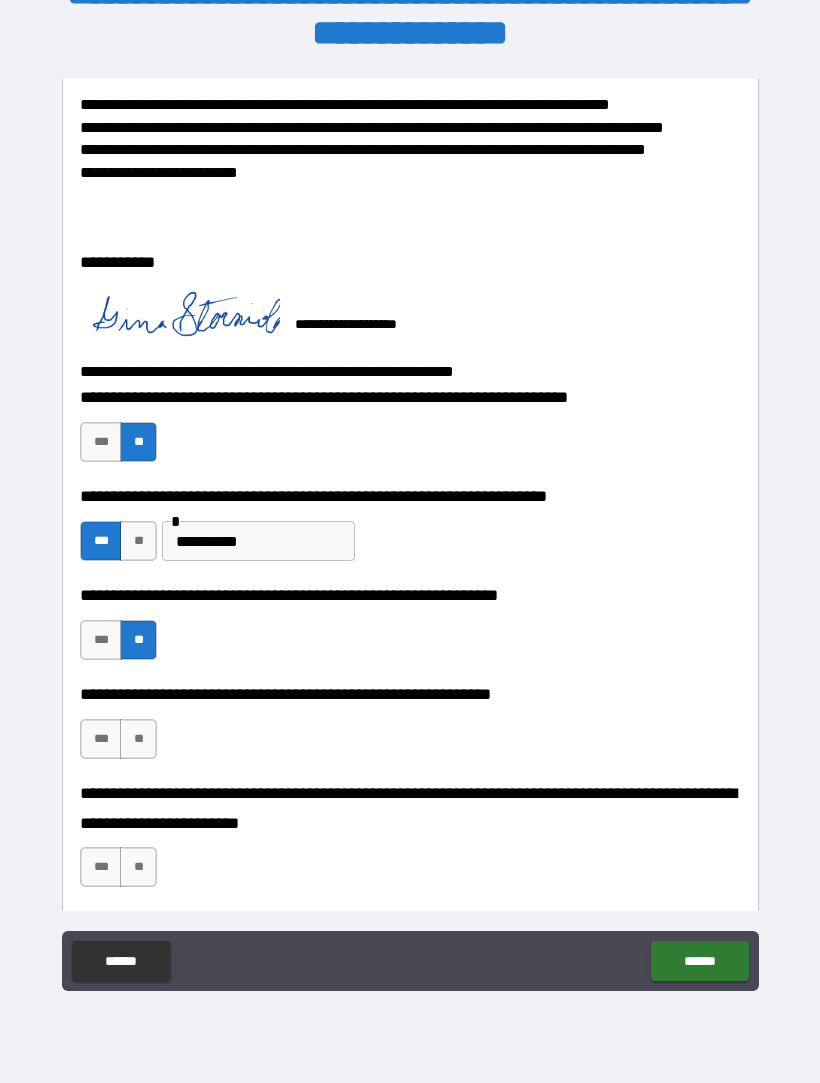 click on "**" at bounding box center [138, 739] 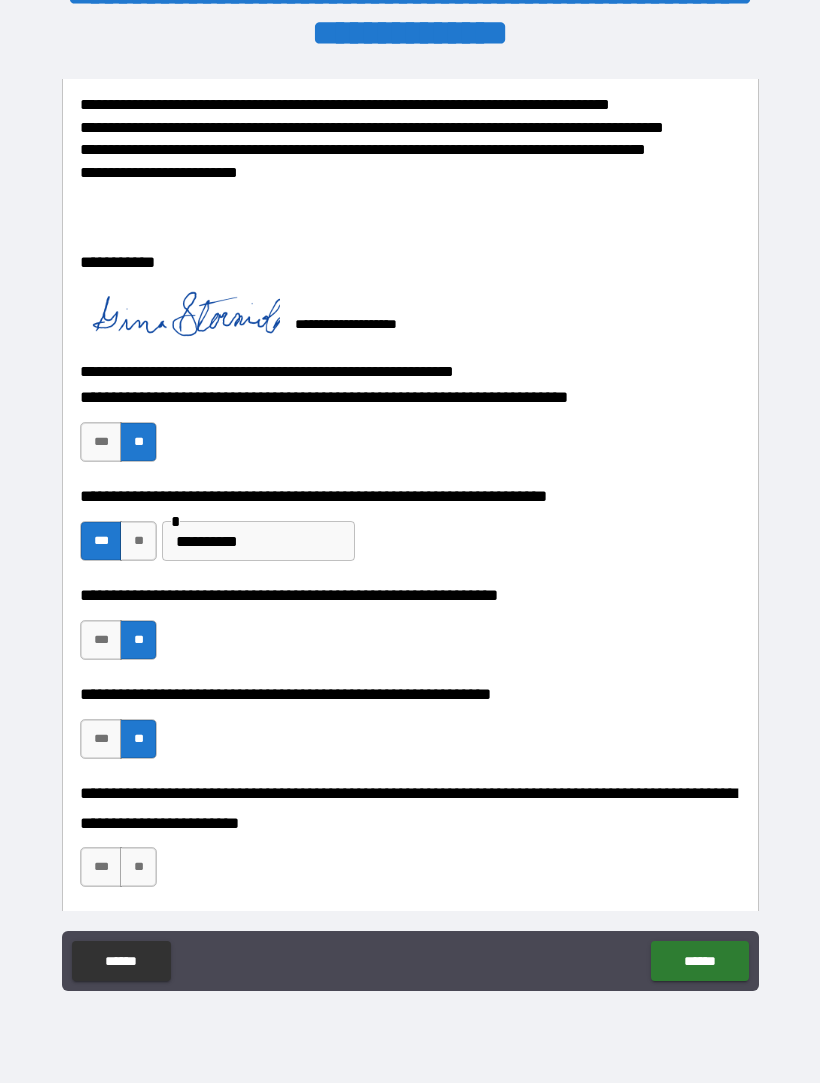 type on "*" 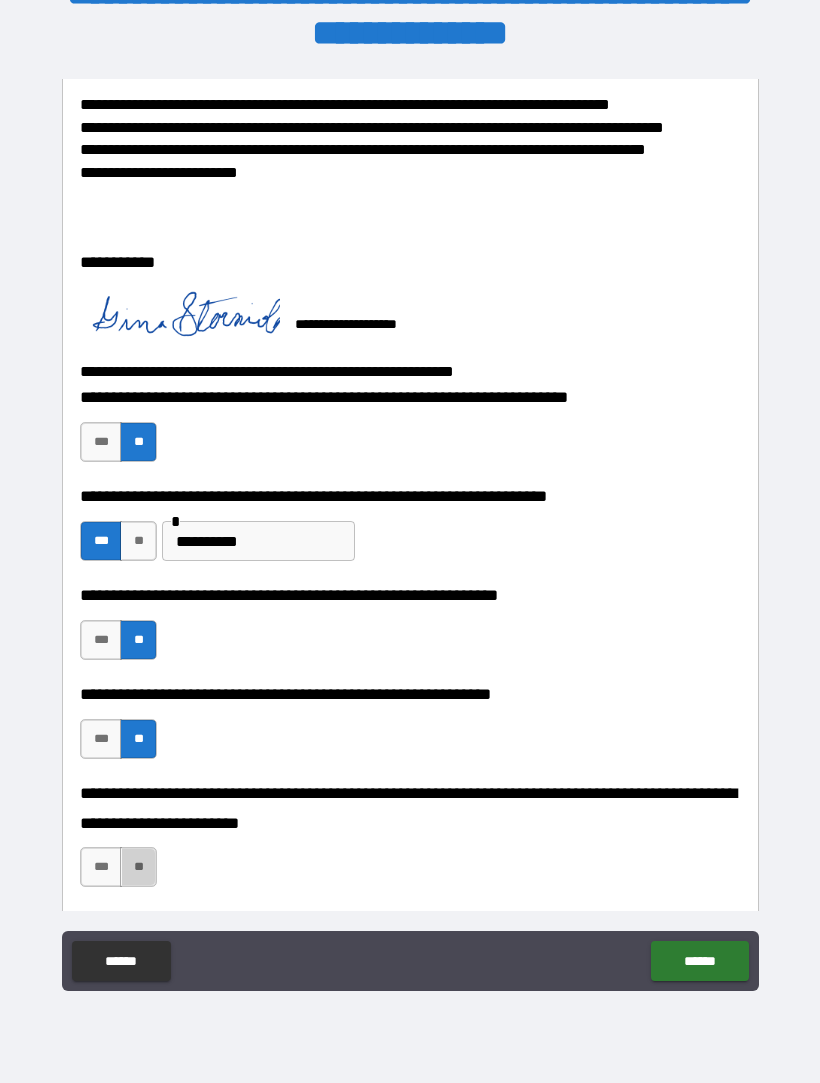 click on "**" at bounding box center (138, 867) 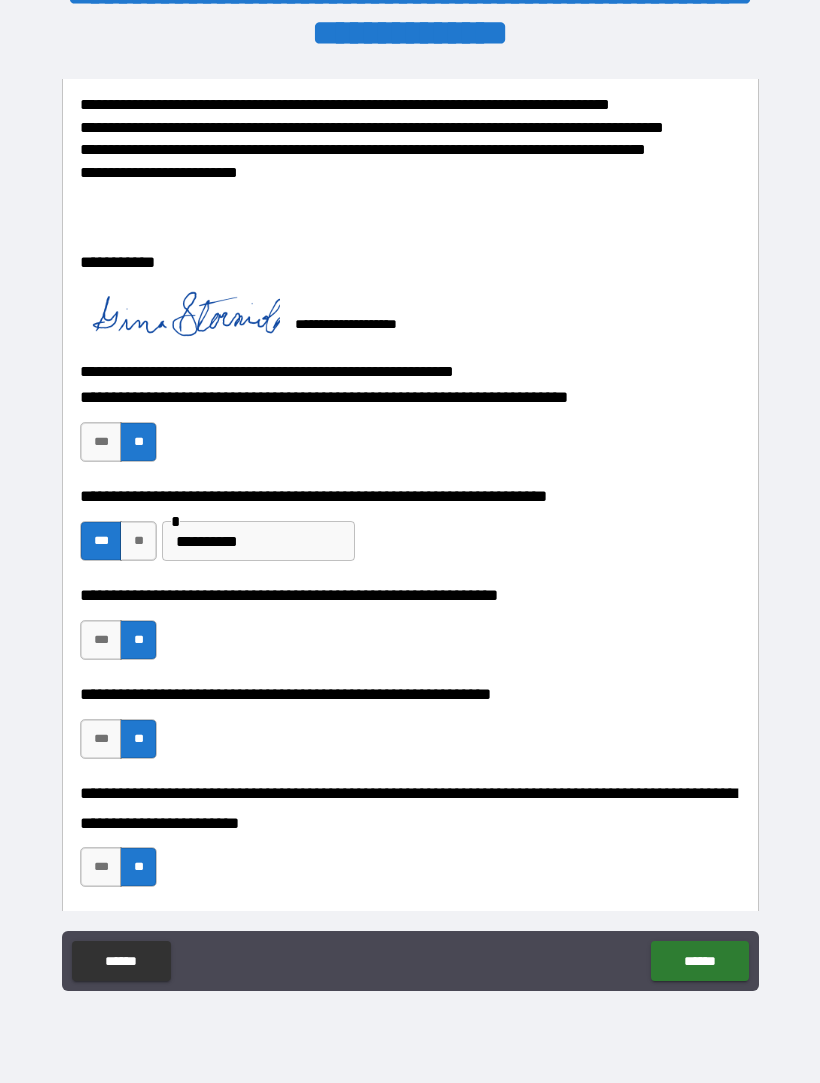 click on "******" at bounding box center [699, 961] 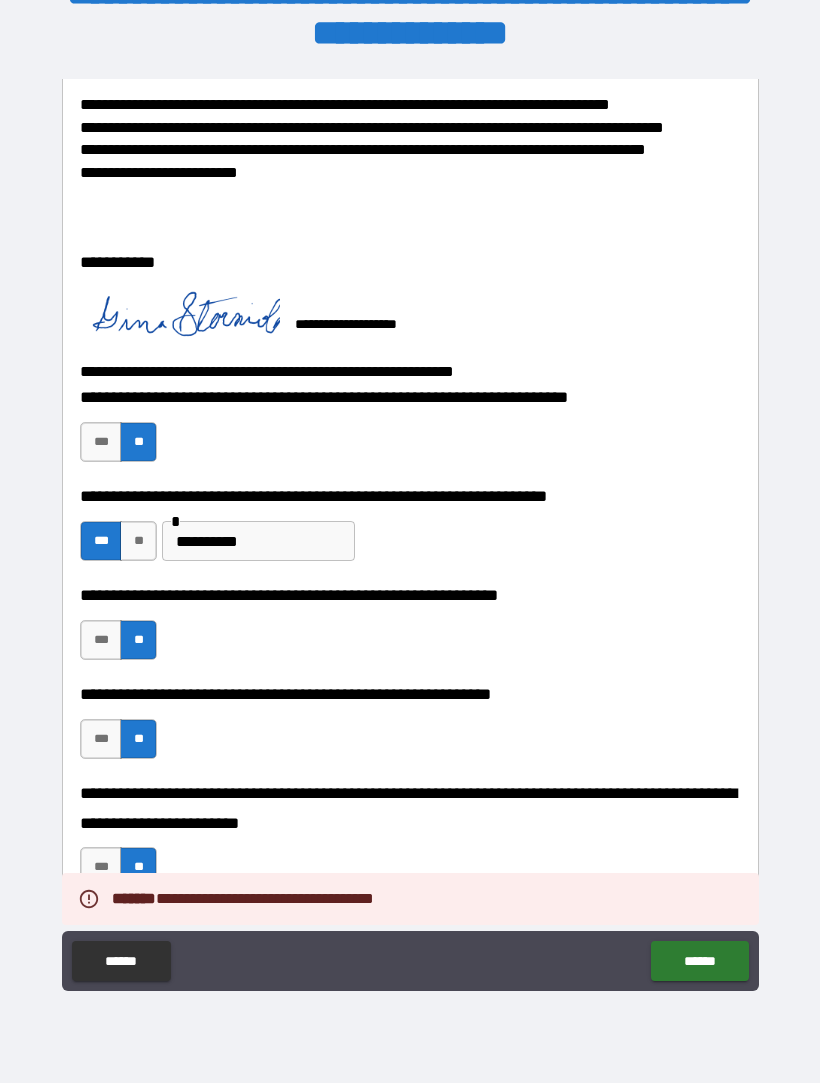 type on "*" 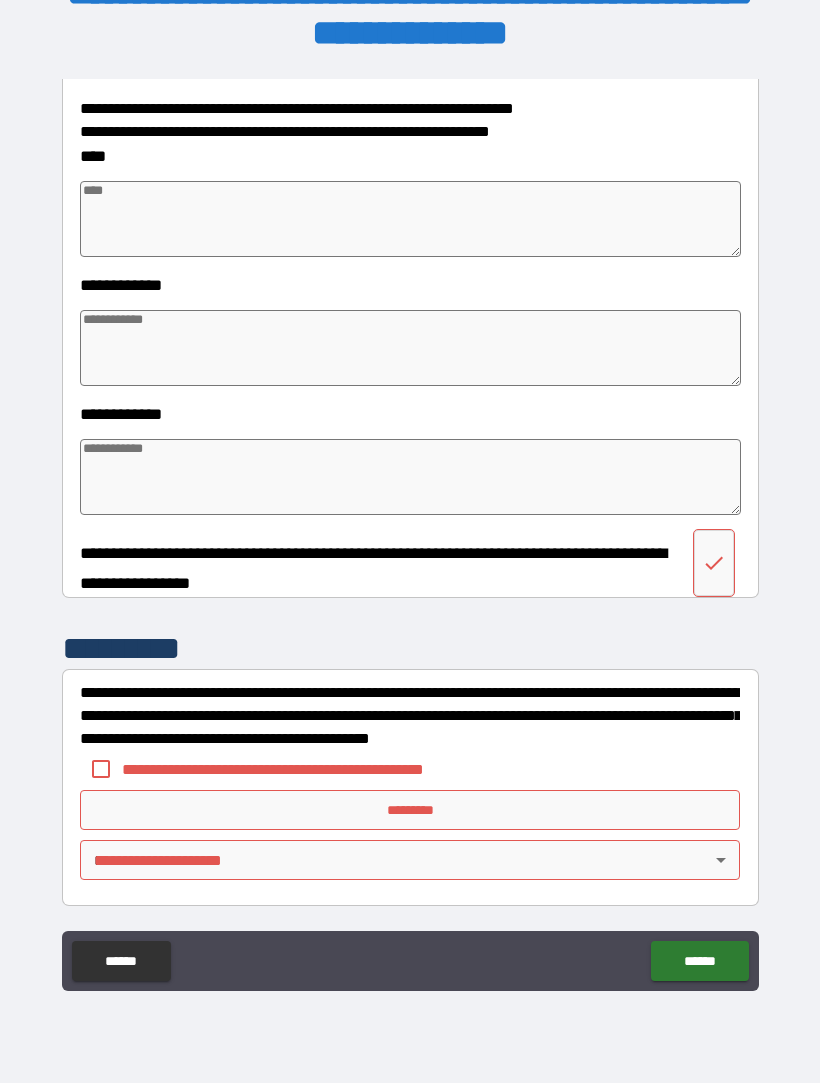 scroll, scrollTop: 5204, scrollLeft: 0, axis: vertical 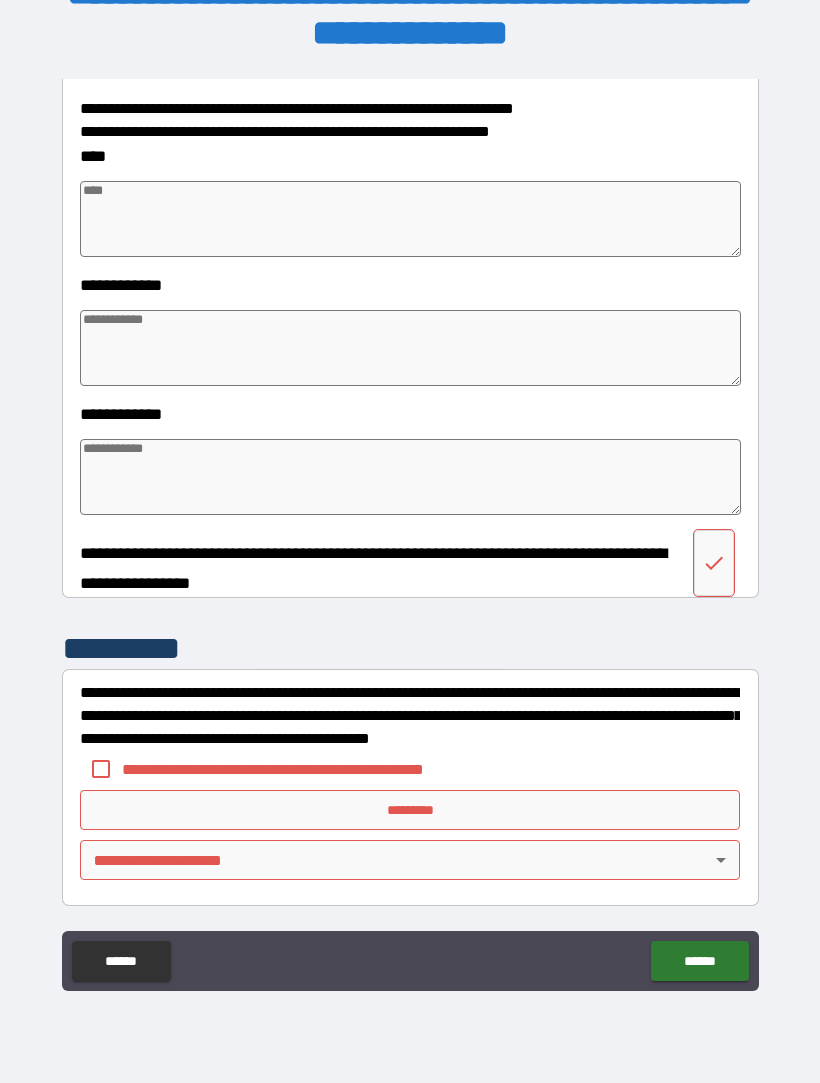 type on "*" 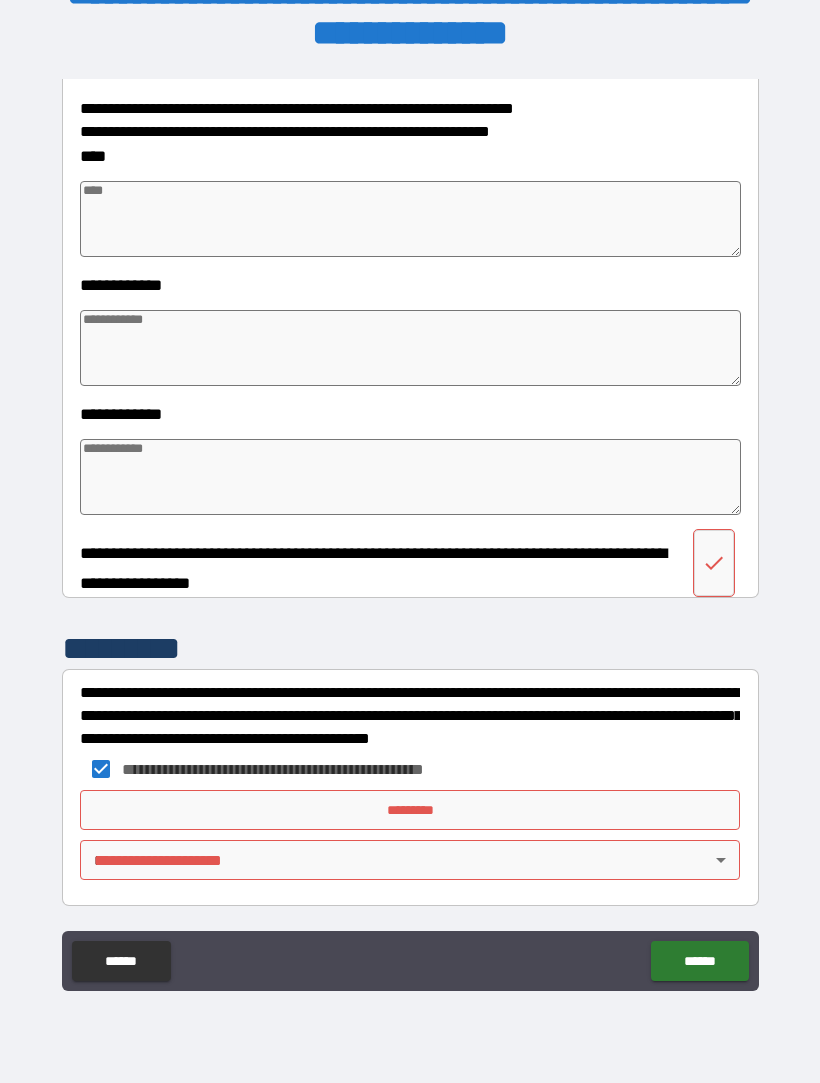 type on "*" 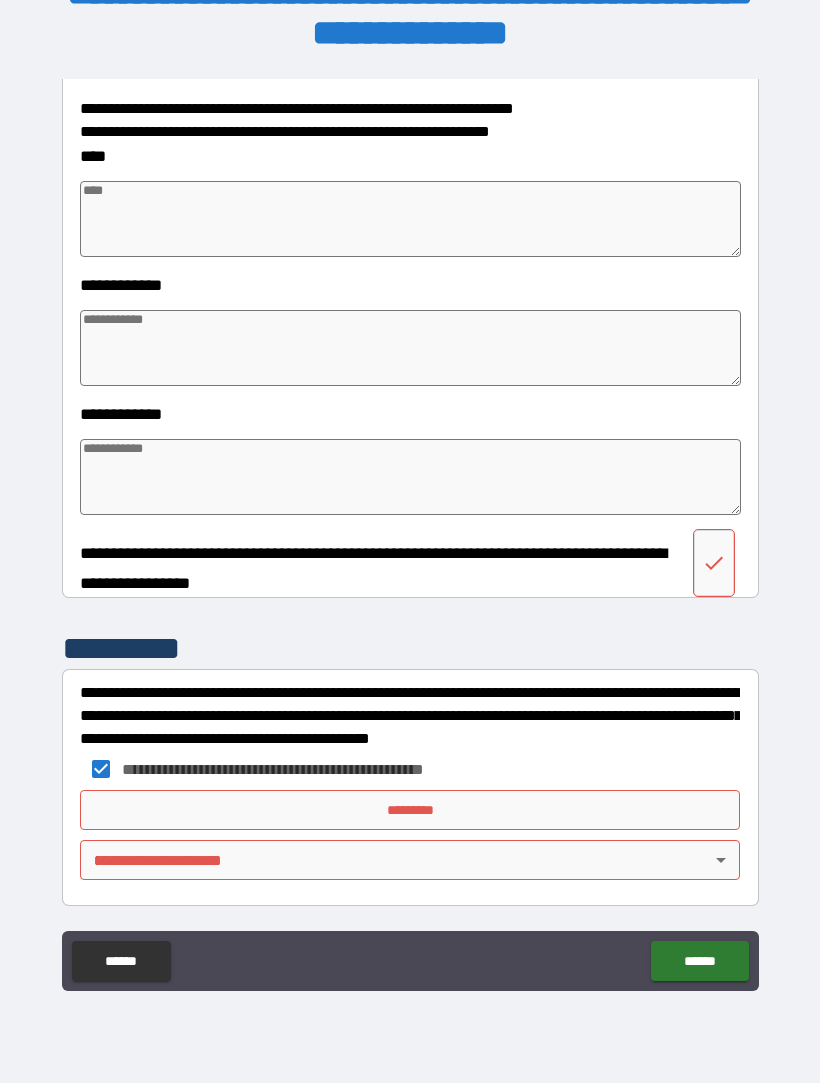type on "*" 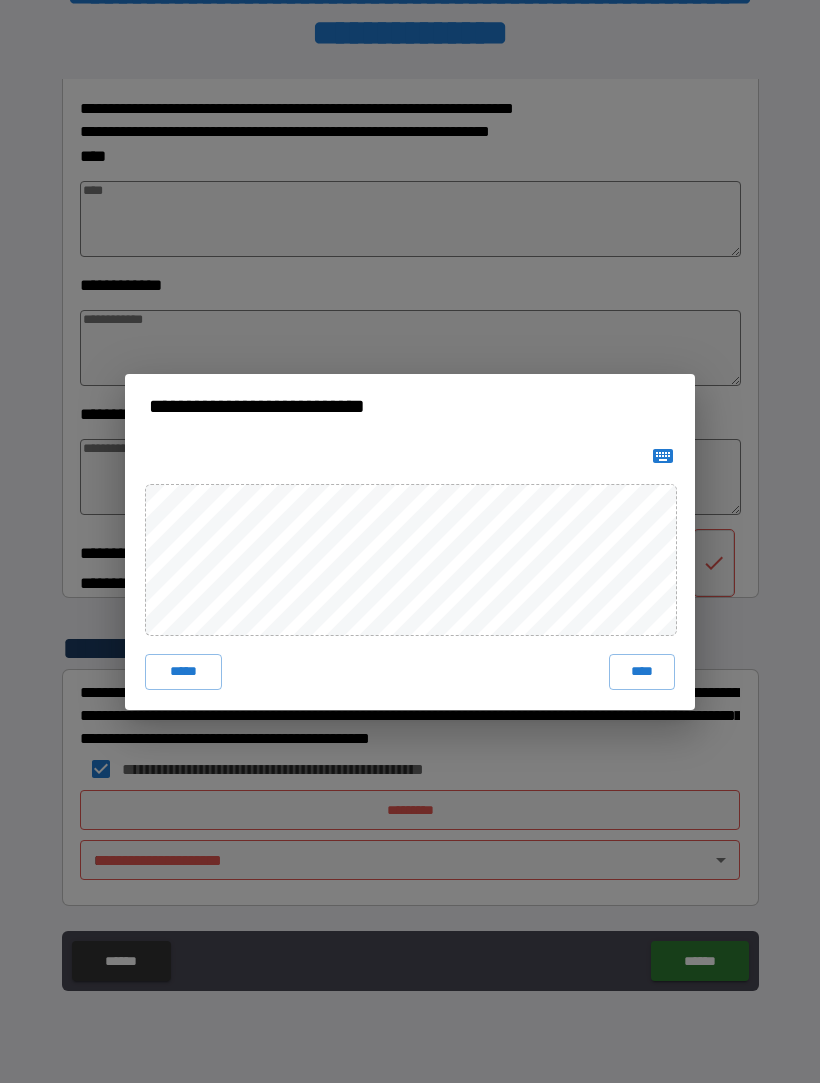 click on "****" at bounding box center (642, 672) 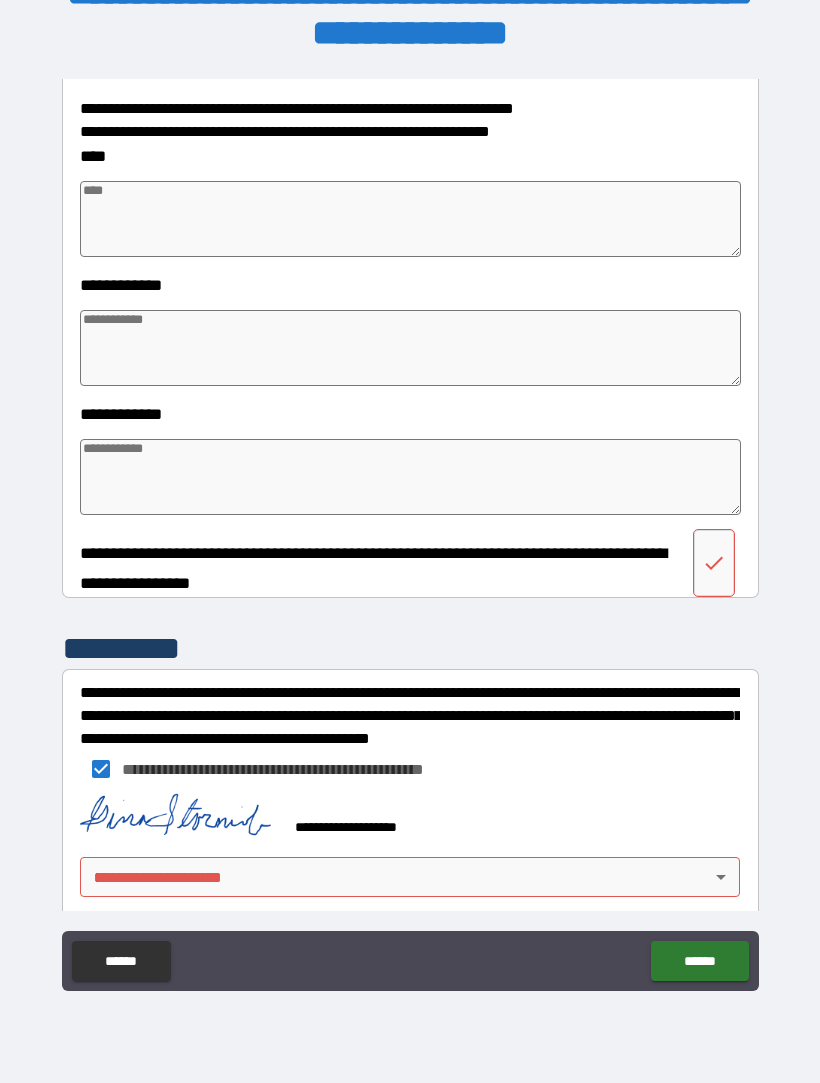 scroll, scrollTop: 5194, scrollLeft: 0, axis: vertical 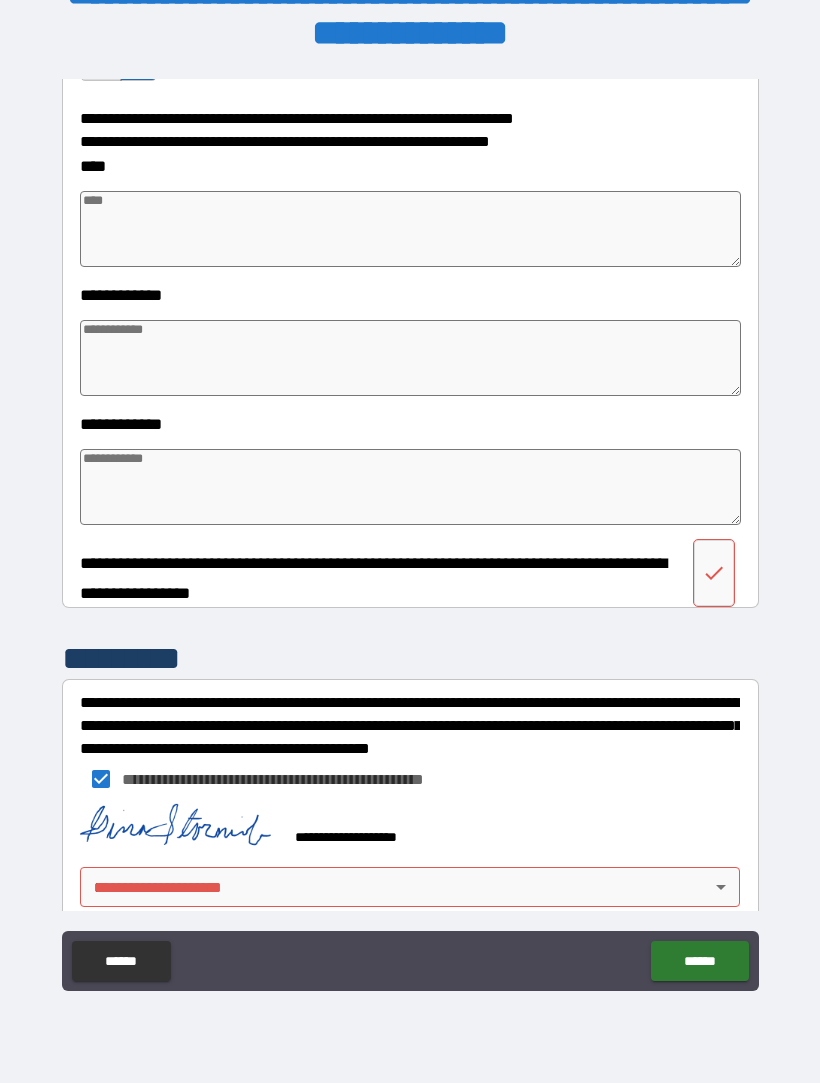 type on "*" 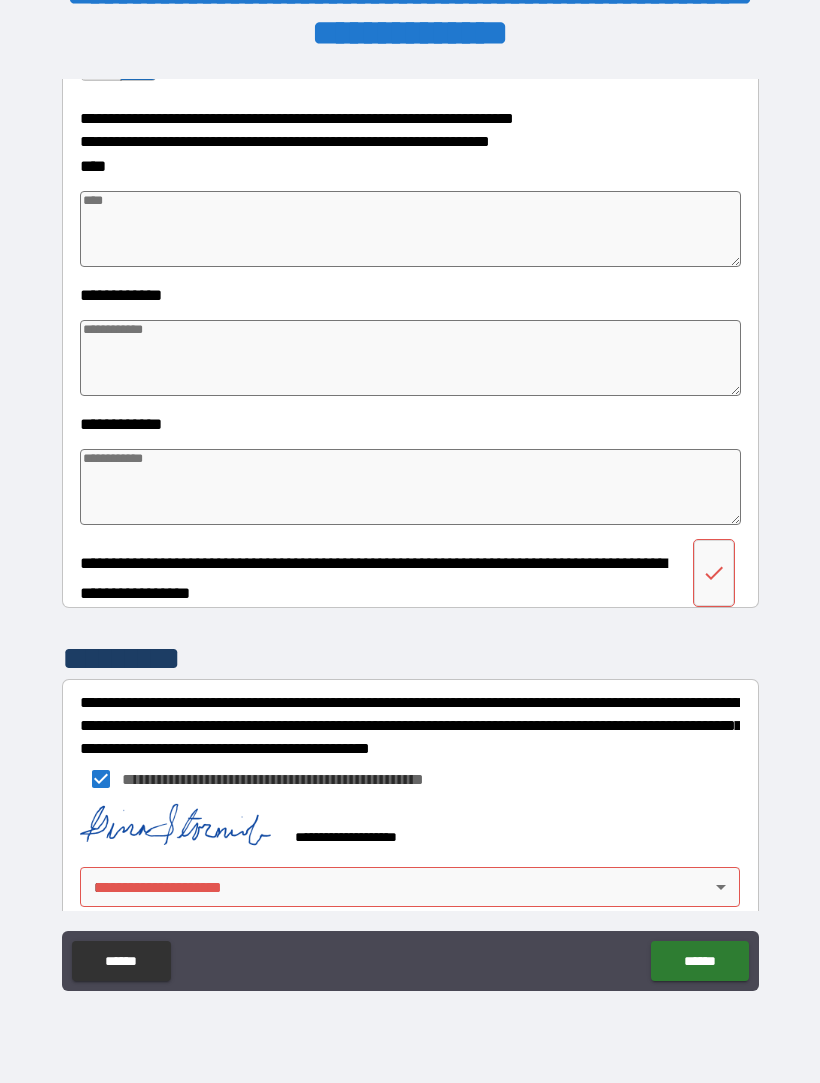 type on "*" 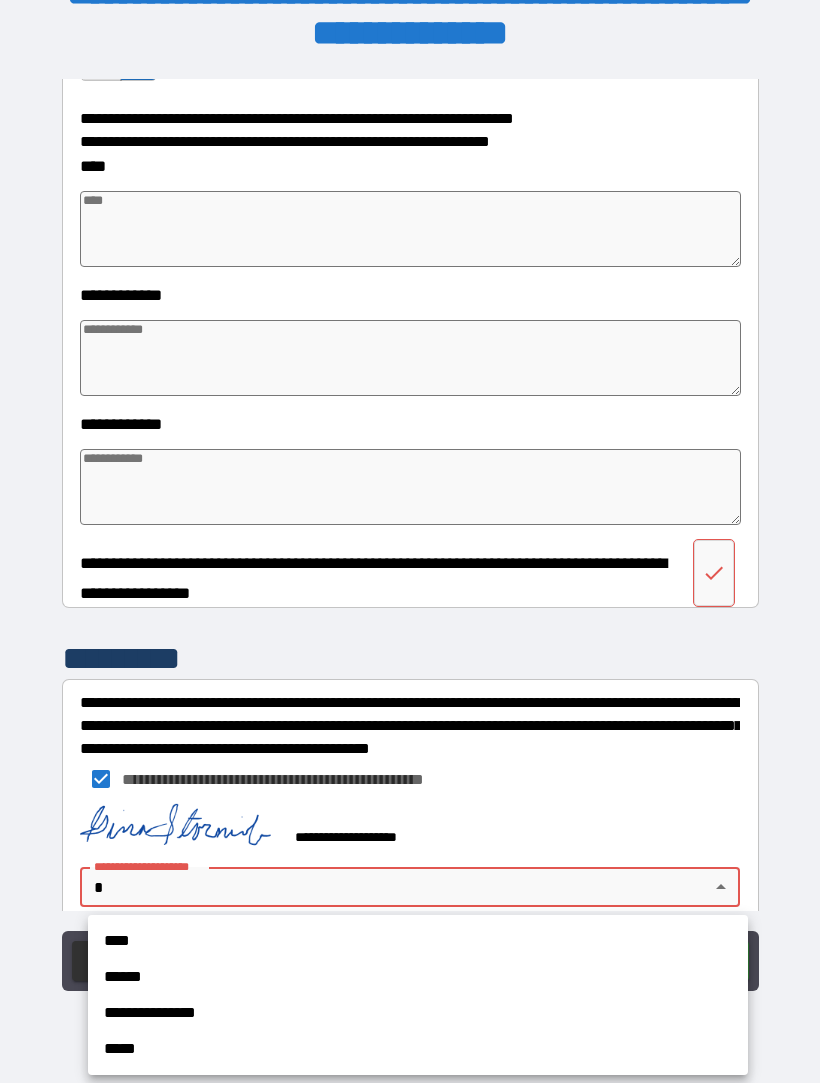 click on "****" at bounding box center [418, 941] 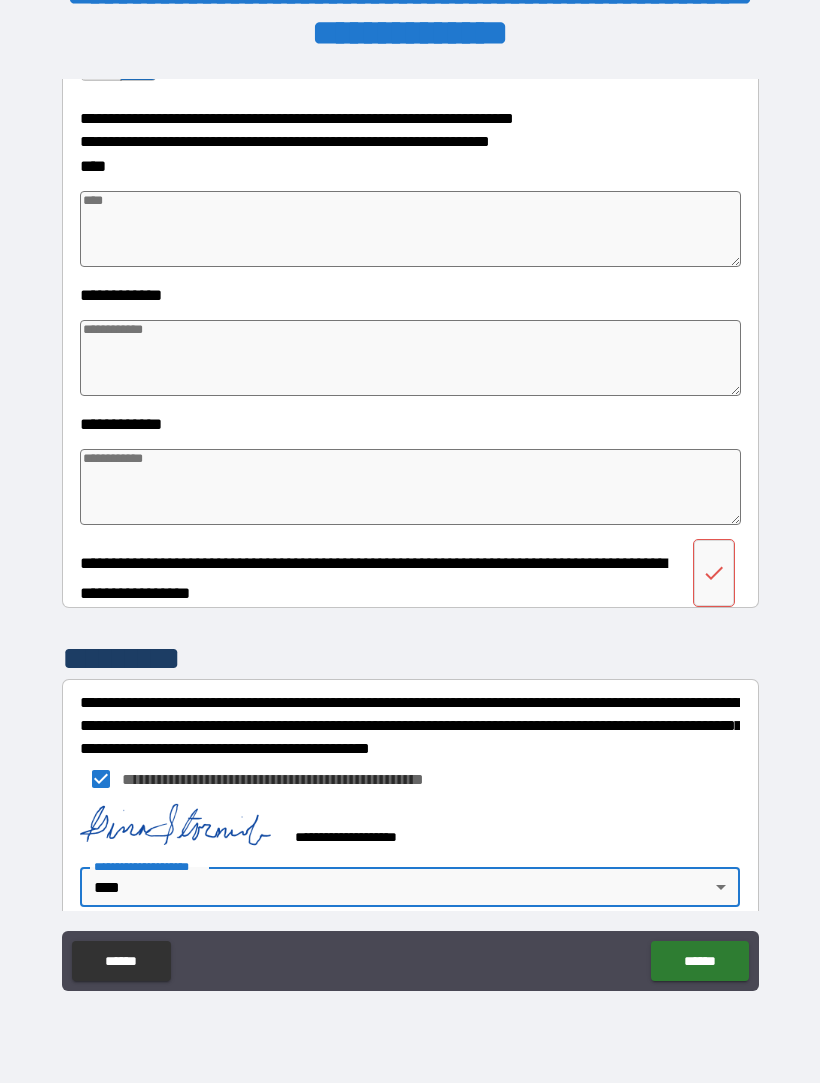 click on "******" at bounding box center (699, 961) 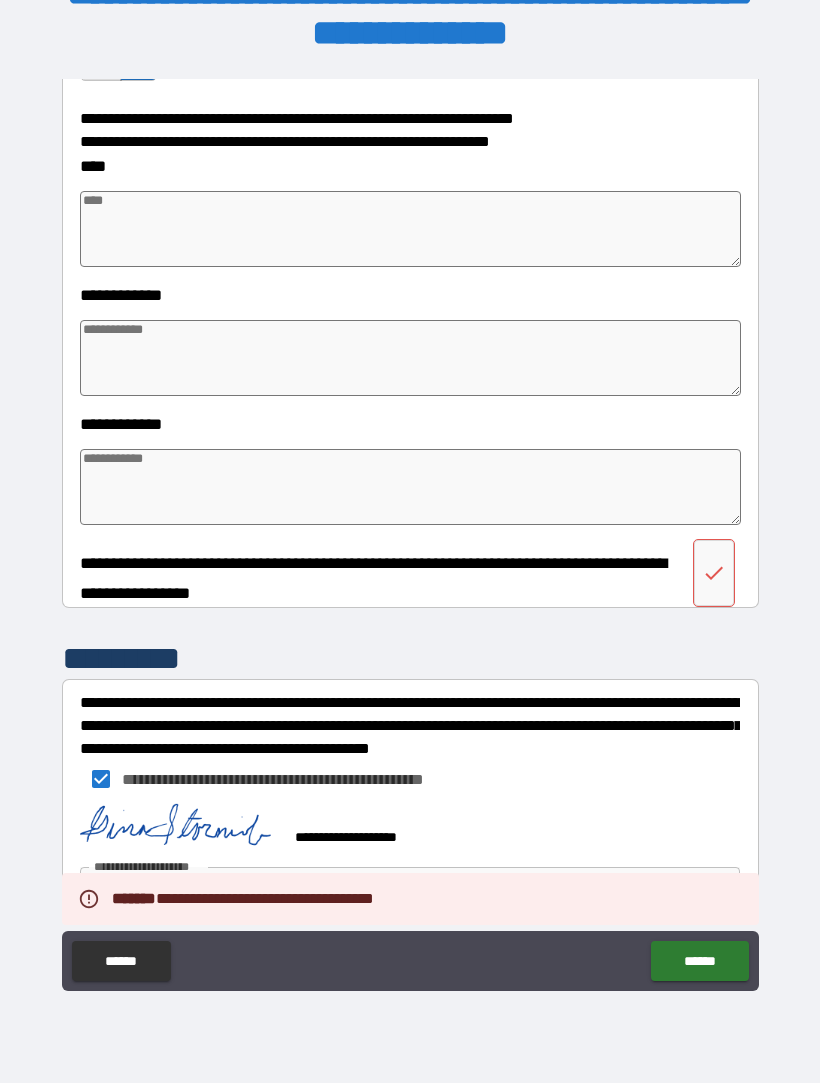 type on "*" 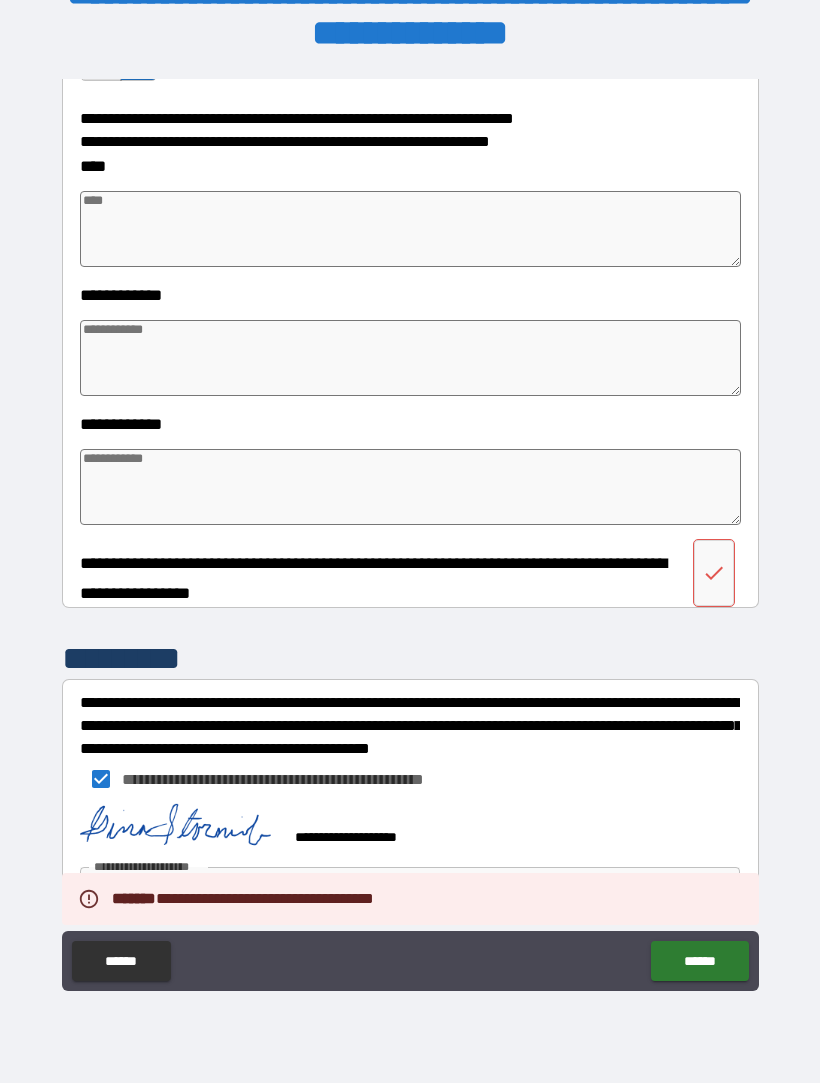 type on "*" 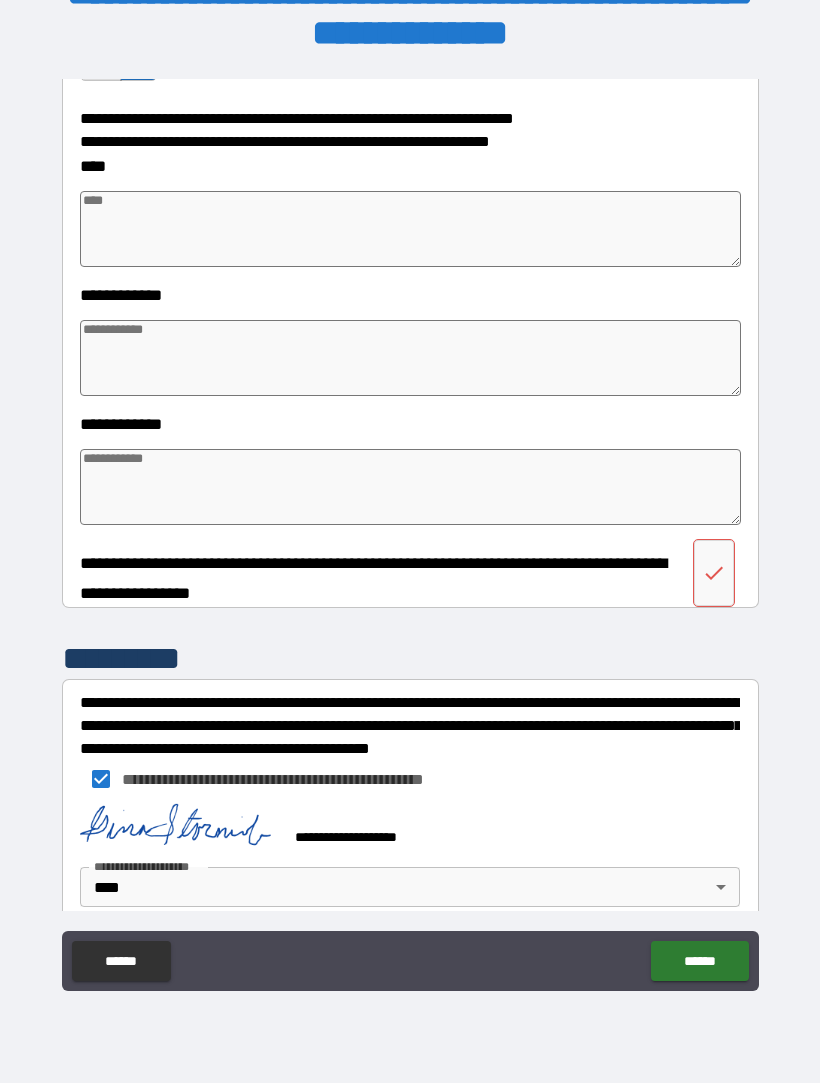 click 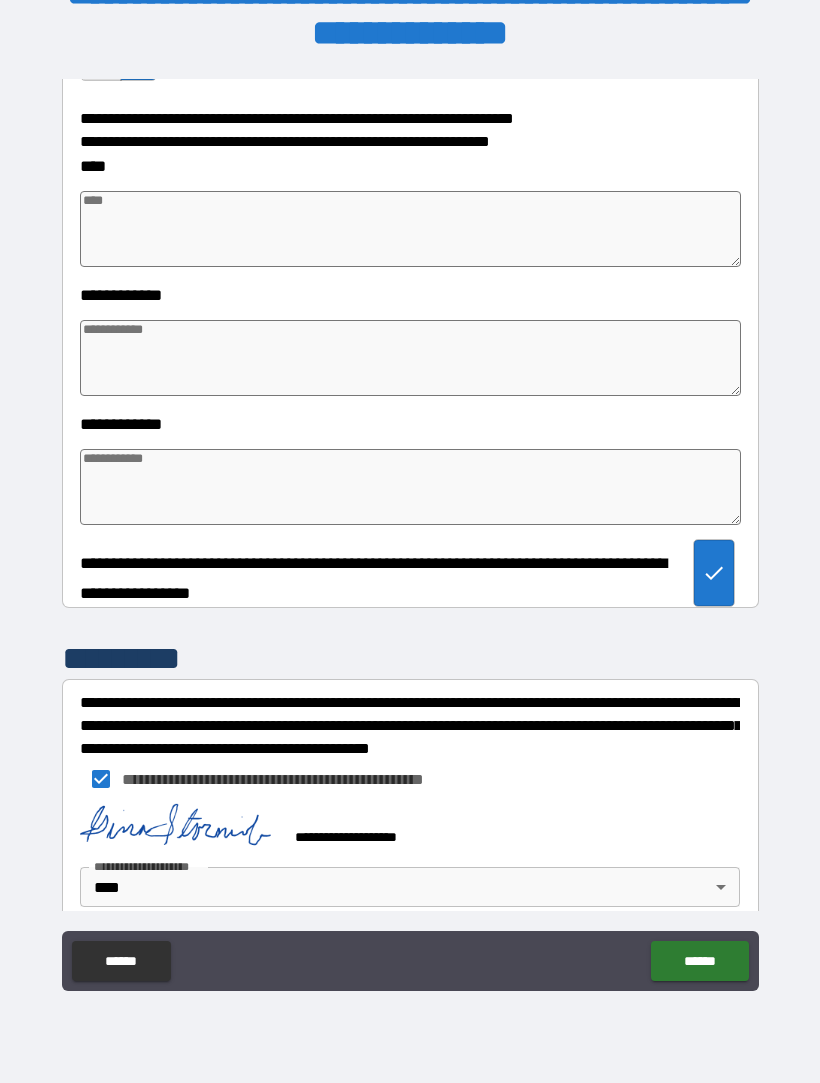 type on "*" 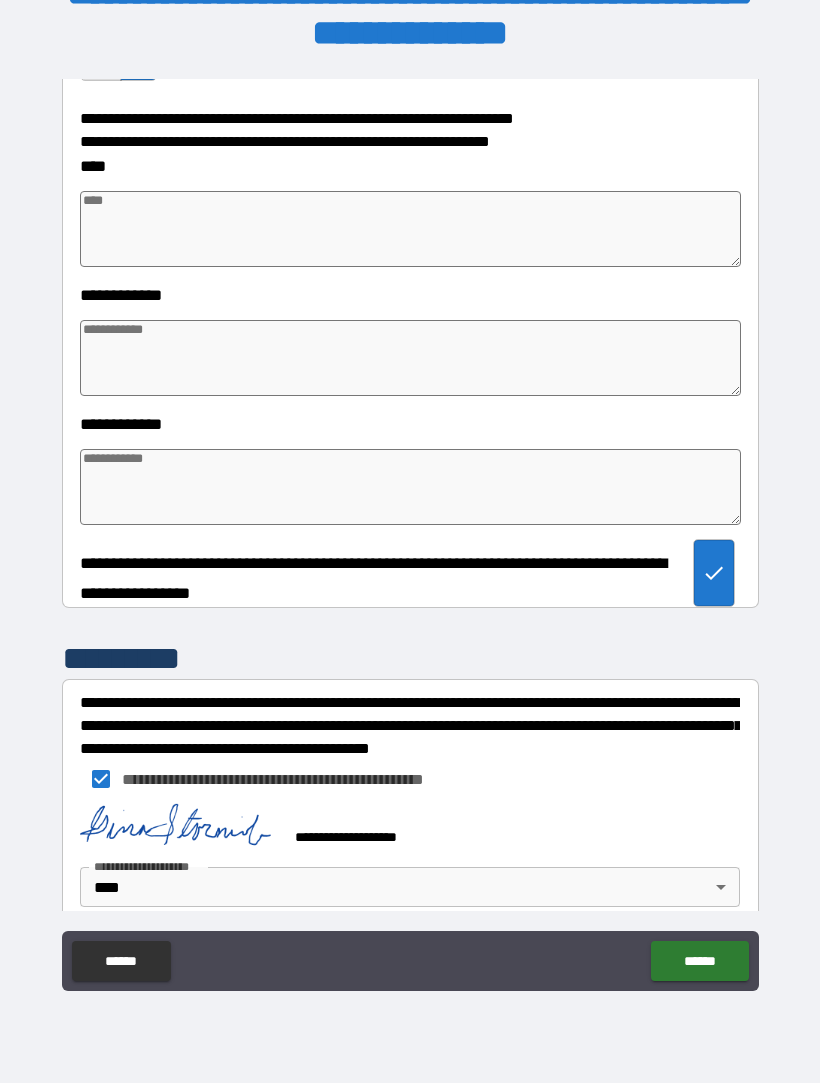 type on "*" 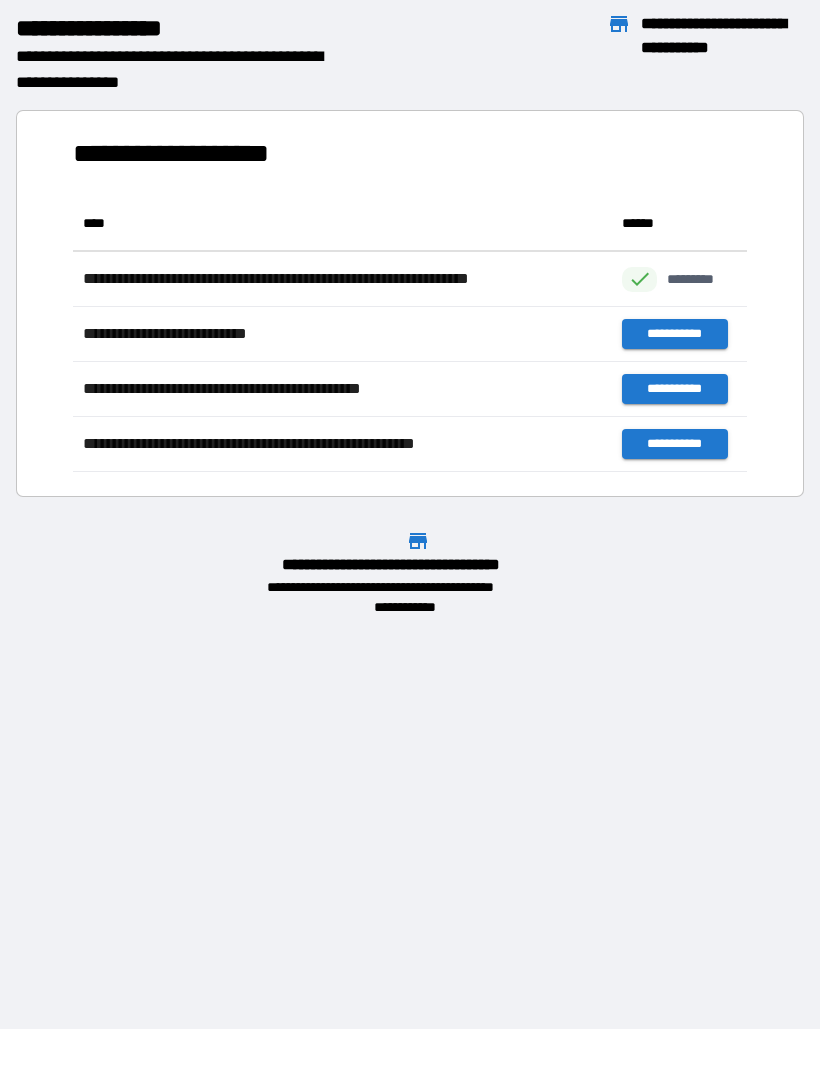 scroll, scrollTop: 1, scrollLeft: 1, axis: both 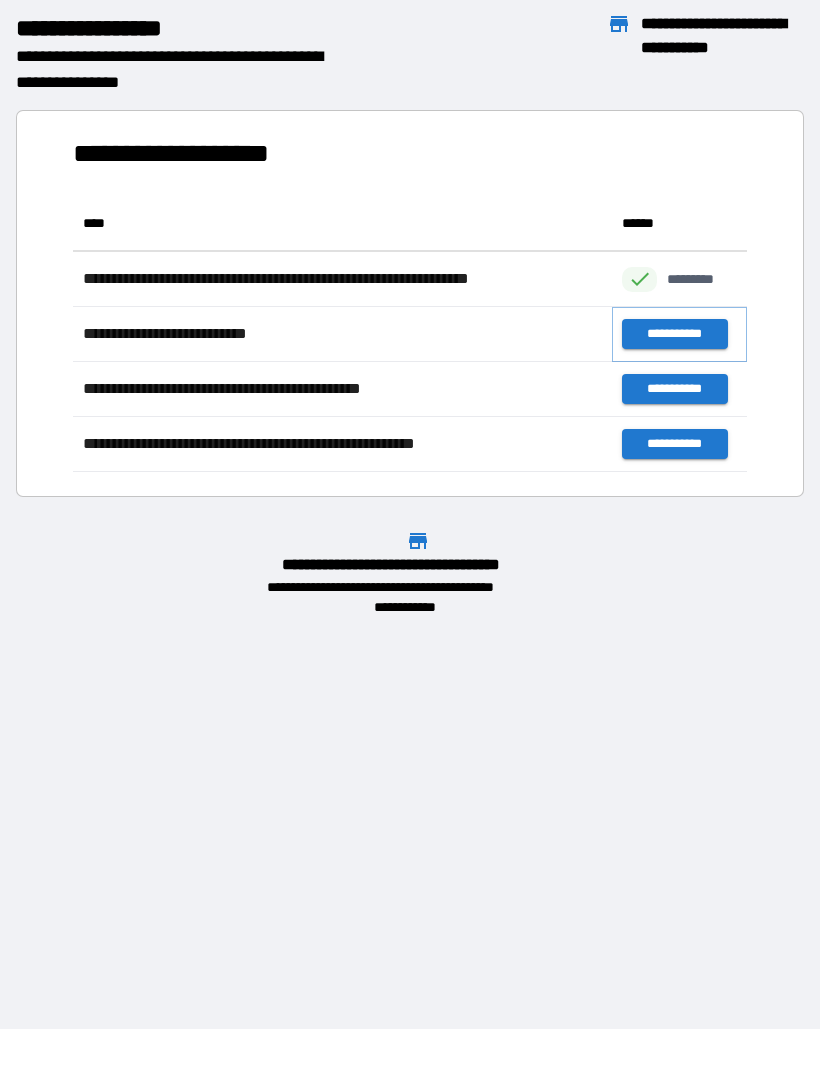 click on "**********" at bounding box center [674, 334] 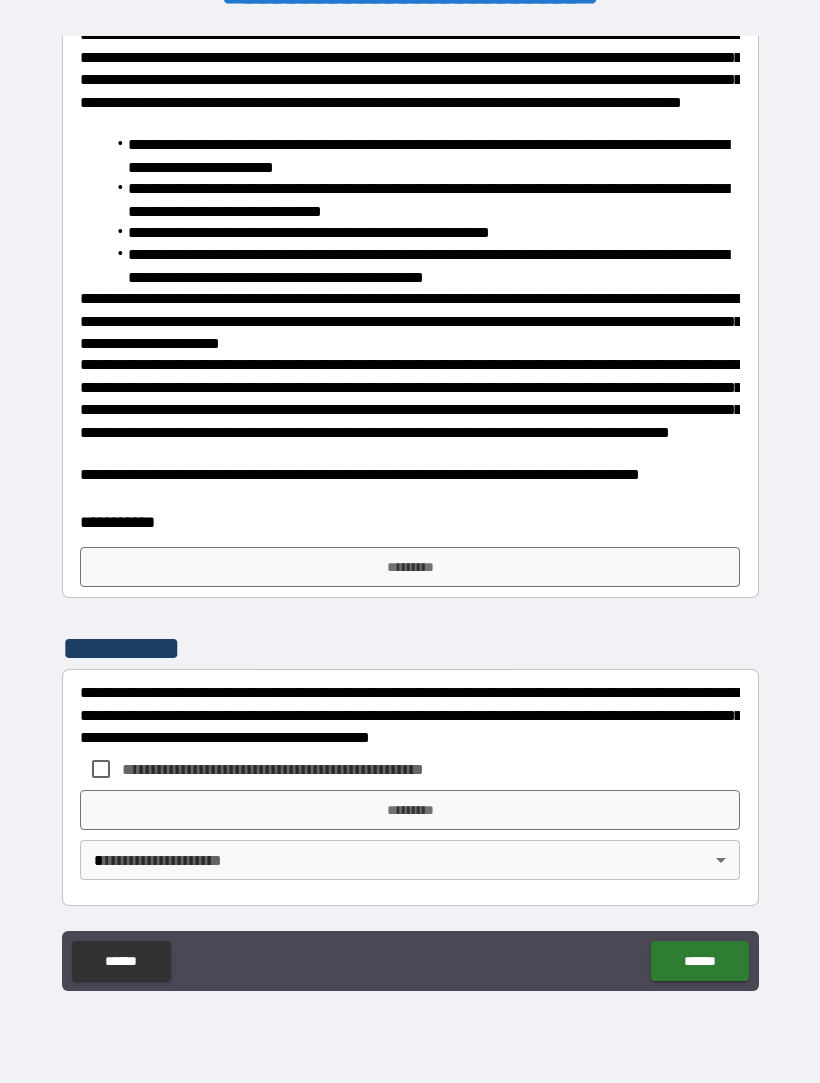scroll, scrollTop: 404, scrollLeft: 0, axis: vertical 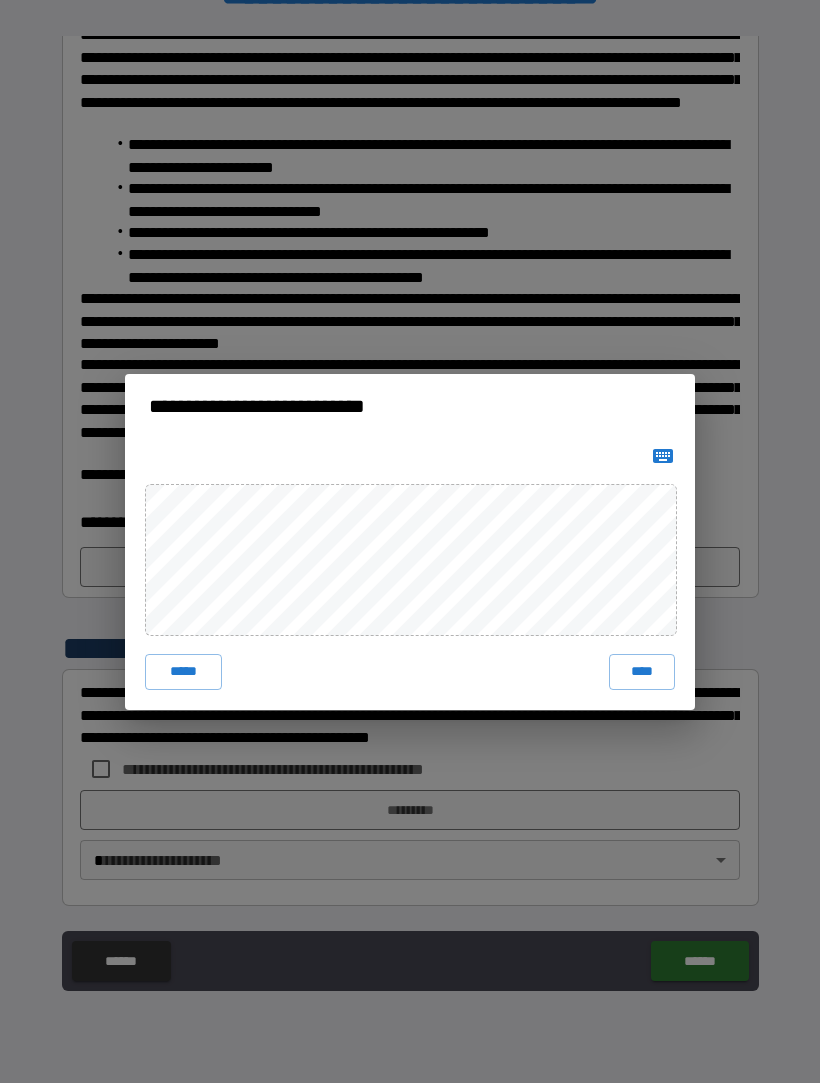 click on "****" at bounding box center (642, 672) 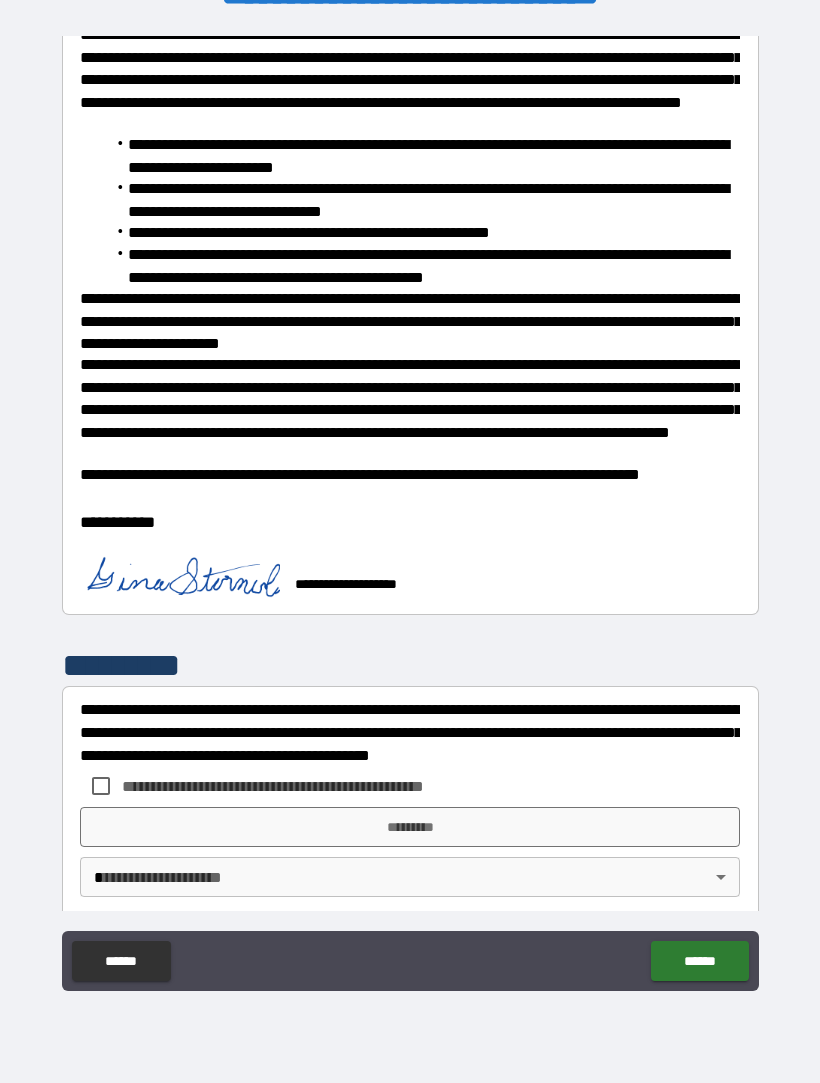 scroll, scrollTop: 394, scrollLeft: 0, axis: vertical 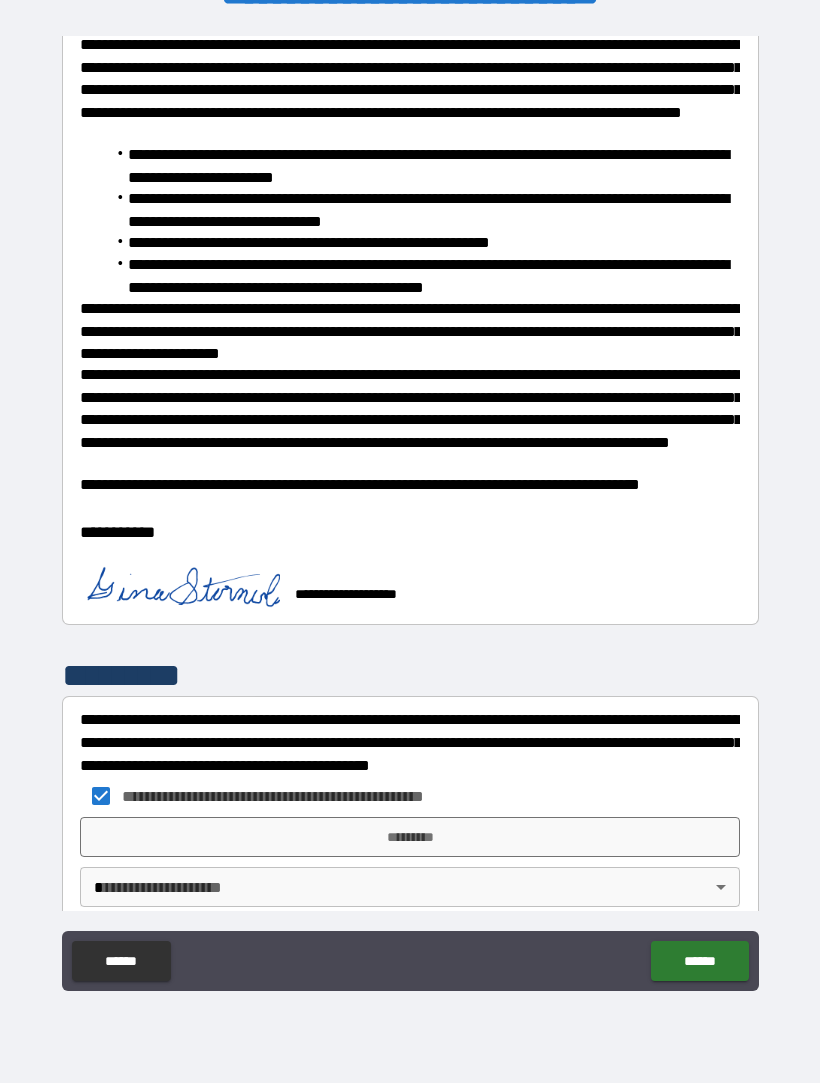 click on "*********" at bounding box center [410, 837] 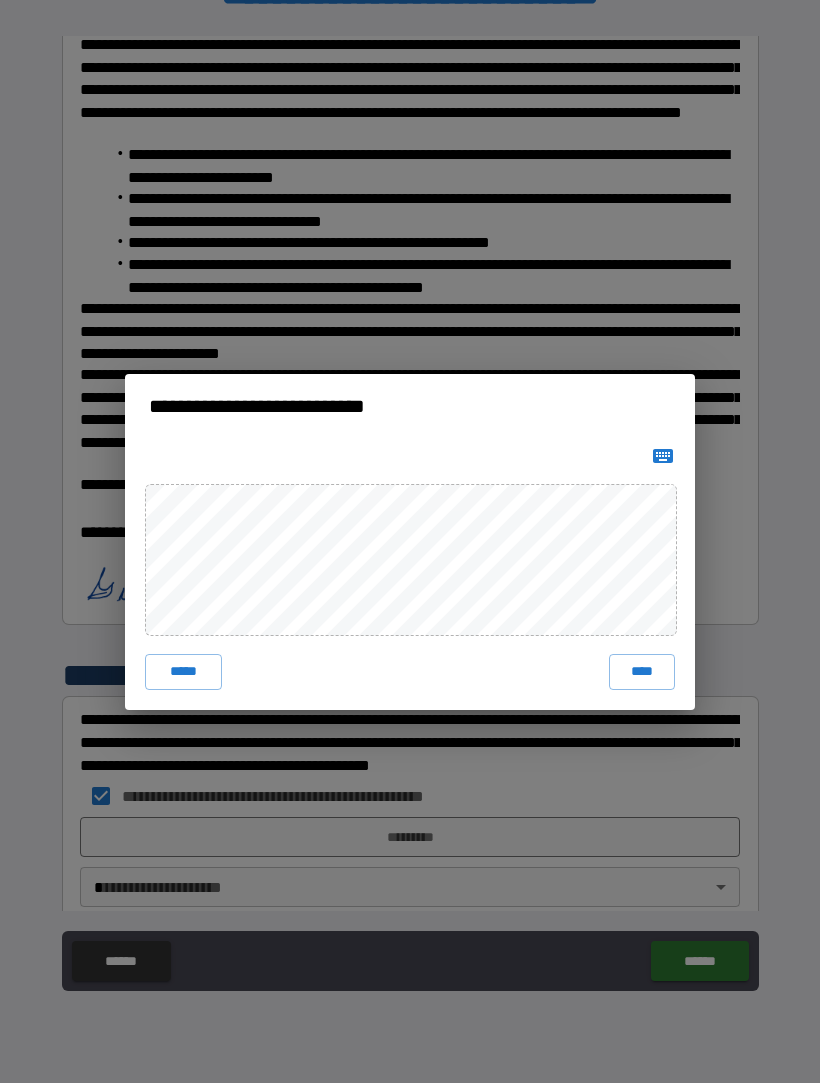 click on "****" at bounding box center (642, 672) 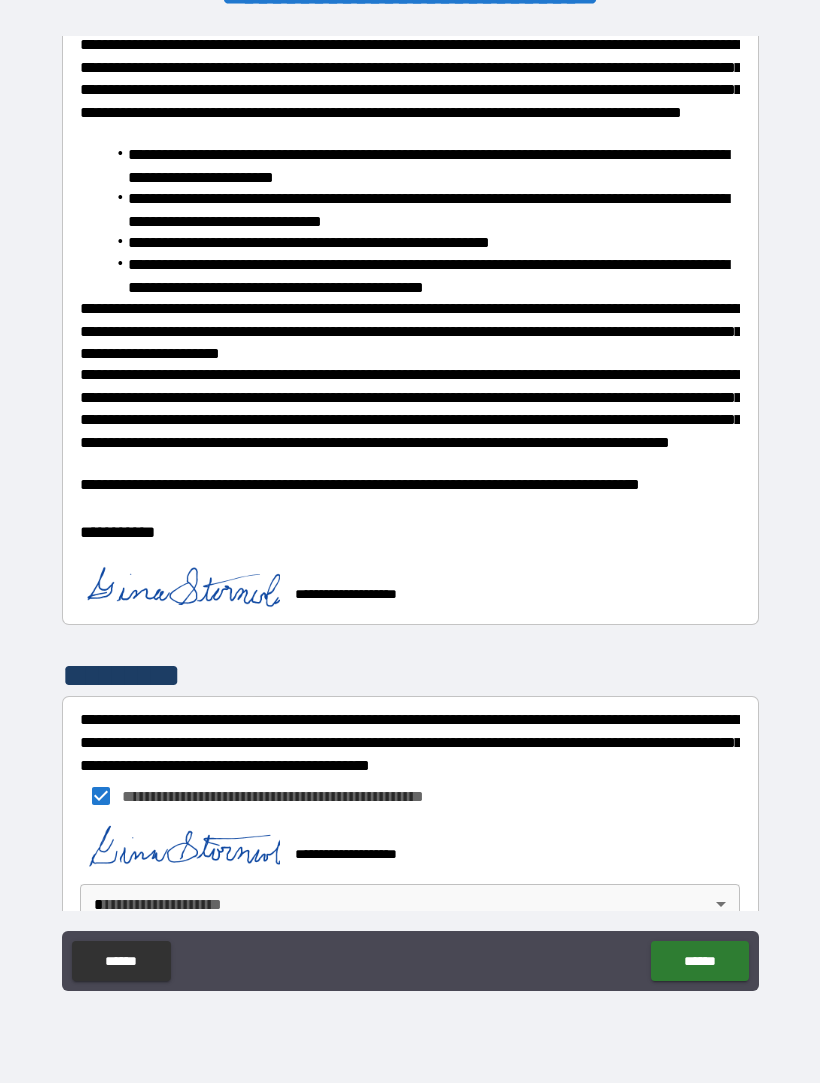 click on "**********" at bounding box center [410, 514] 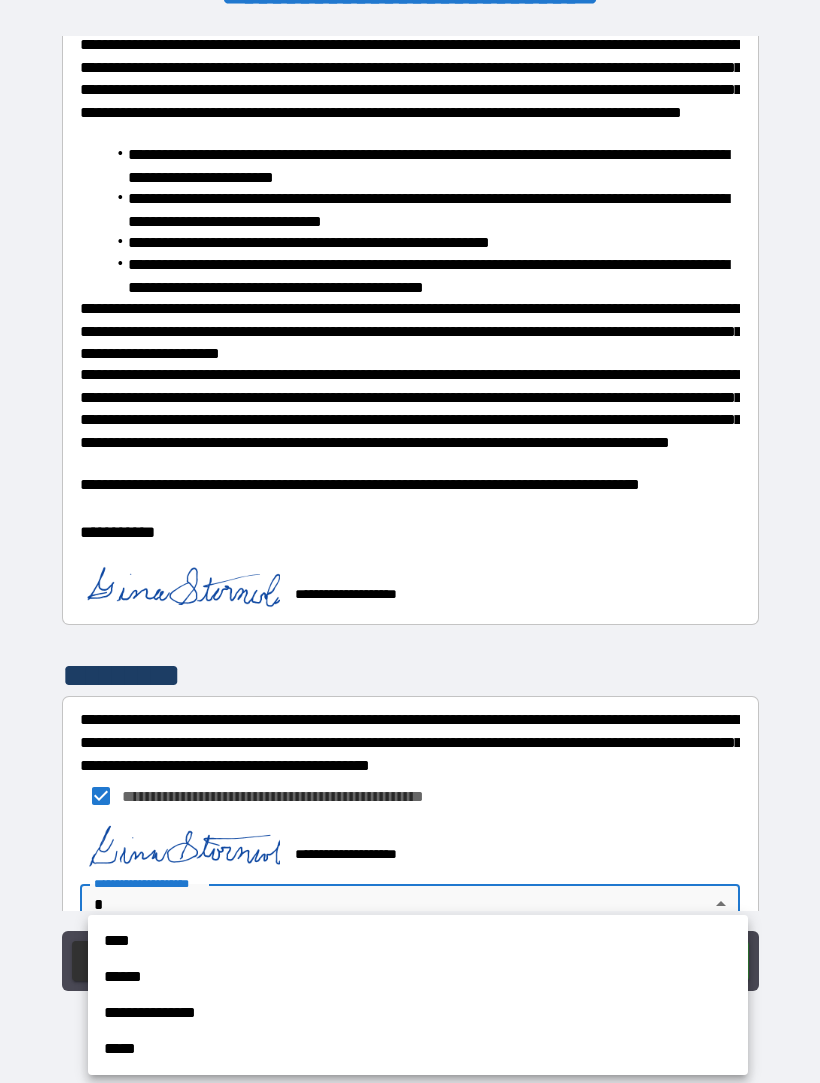 click on "****" at bounding box center (418, 941) 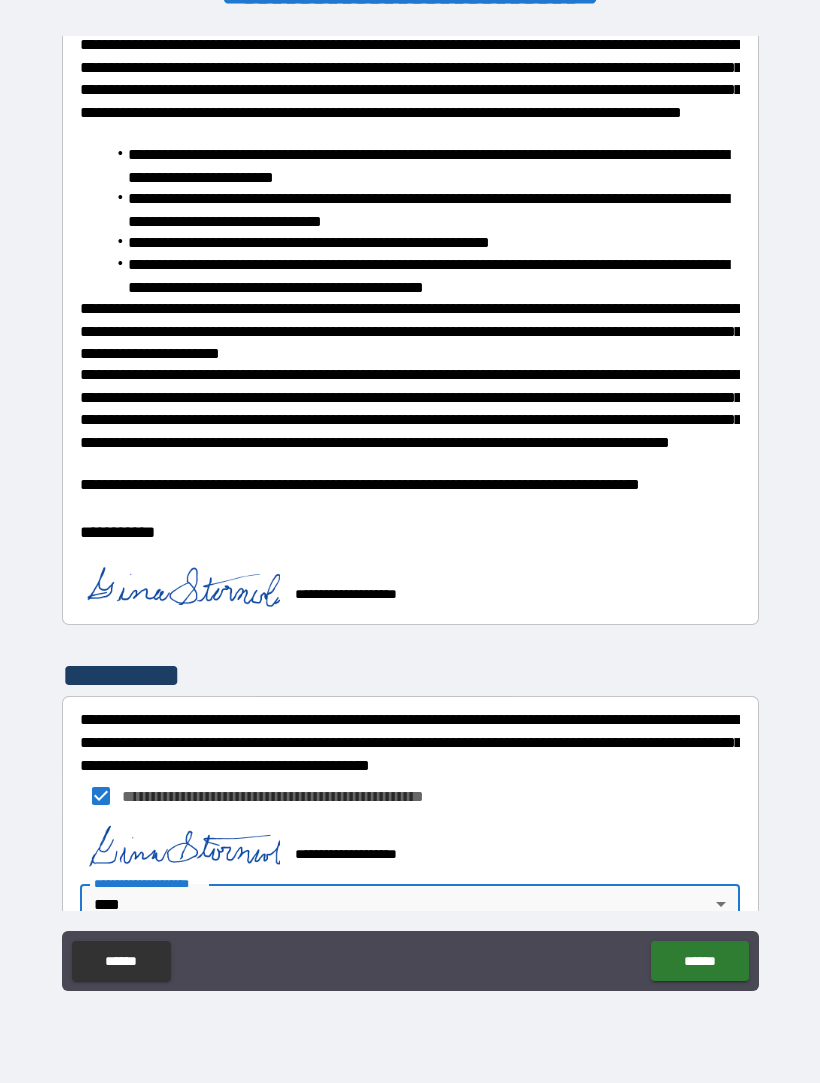 scroll, scrollTop: 407, scrollLeft: 0, axis: vertical 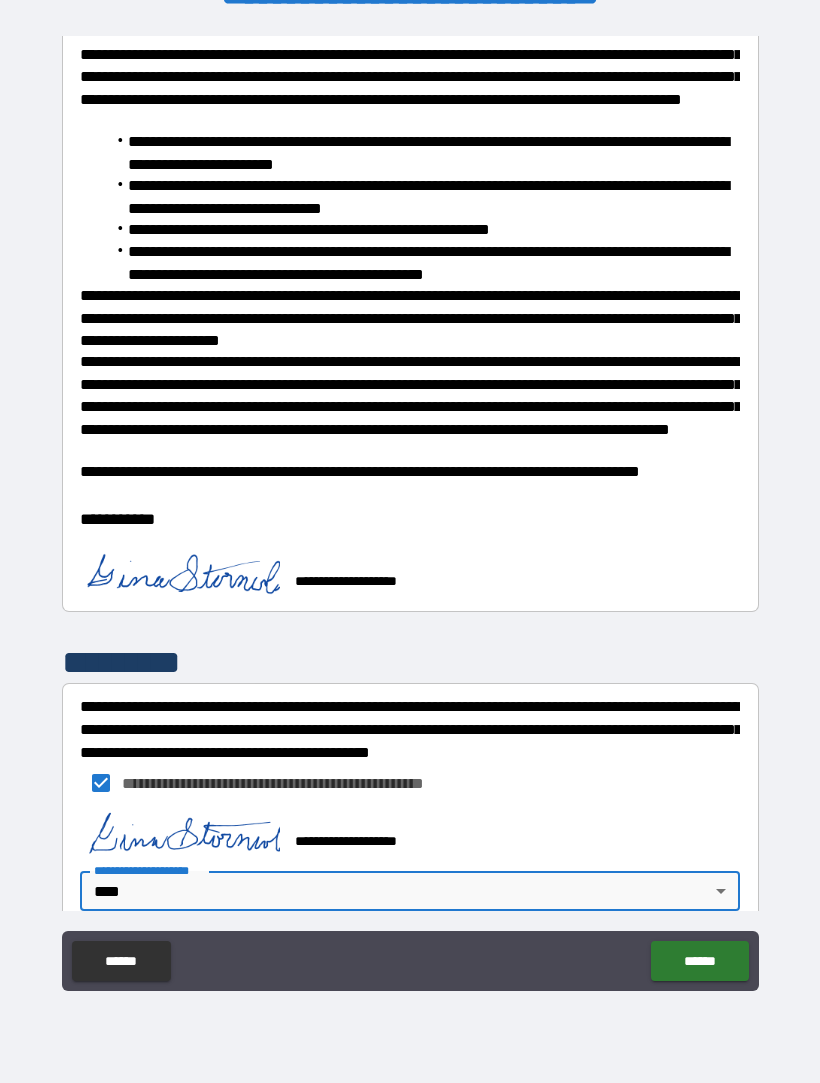 click on "******" at bounding box center [699, 961] 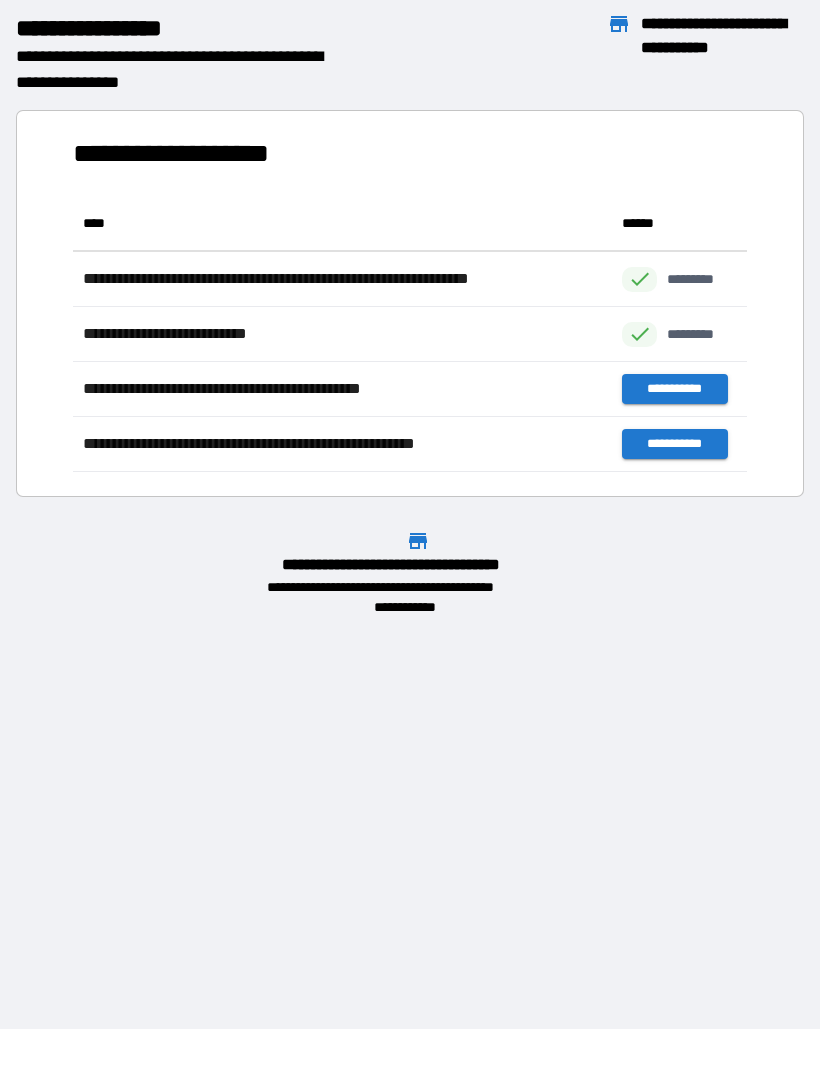 scroll, scrollTop: 1, scrollLeft: 1, axis: both 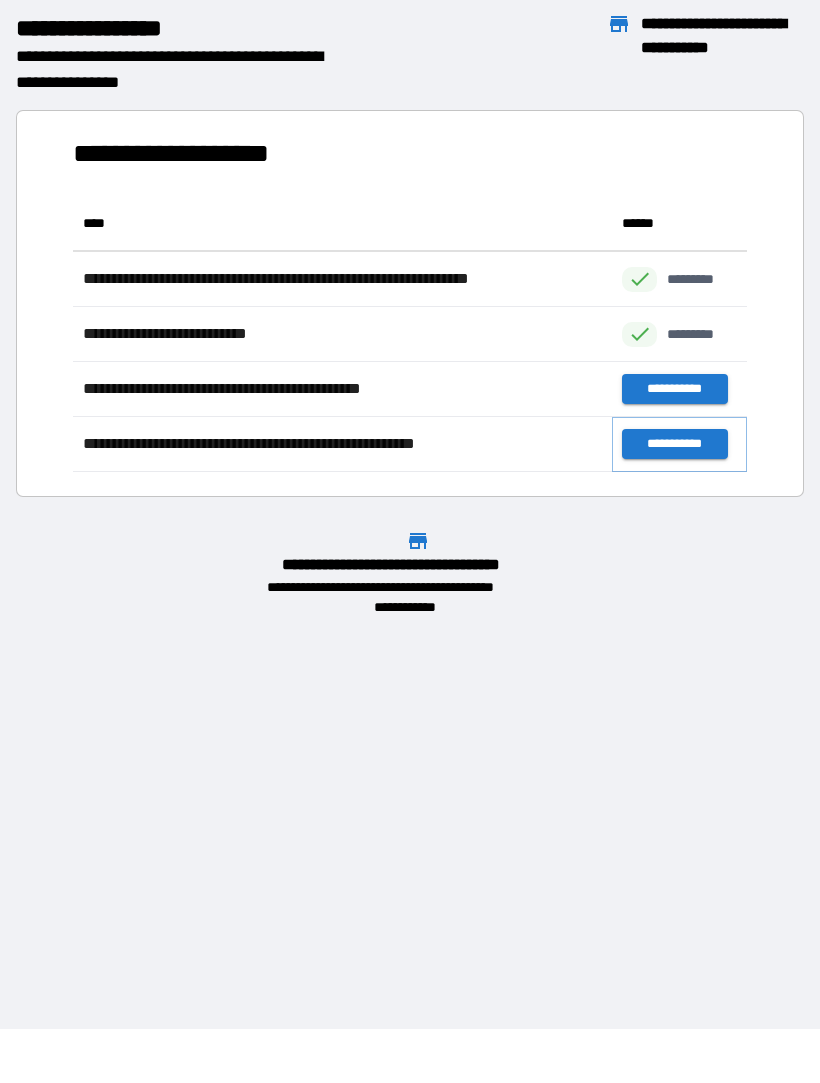 click on "**********" at bounding box center (674, 444) 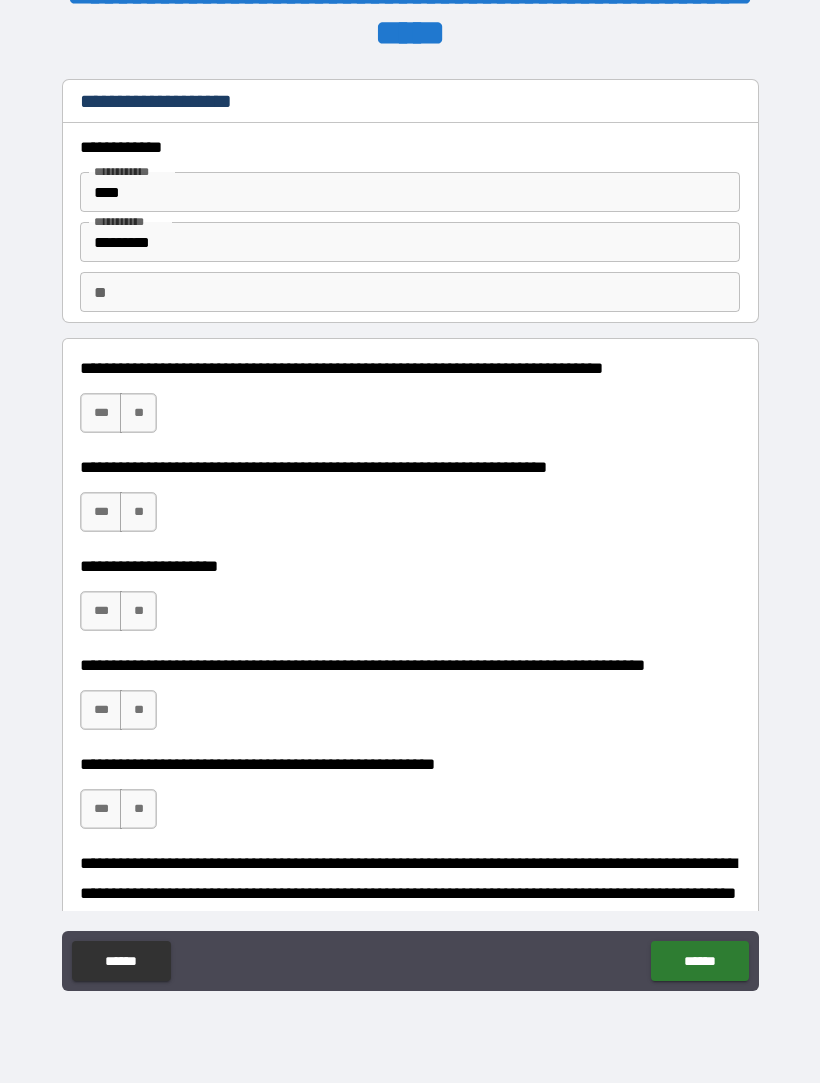 click on "**" at bounding box center [138, 413] 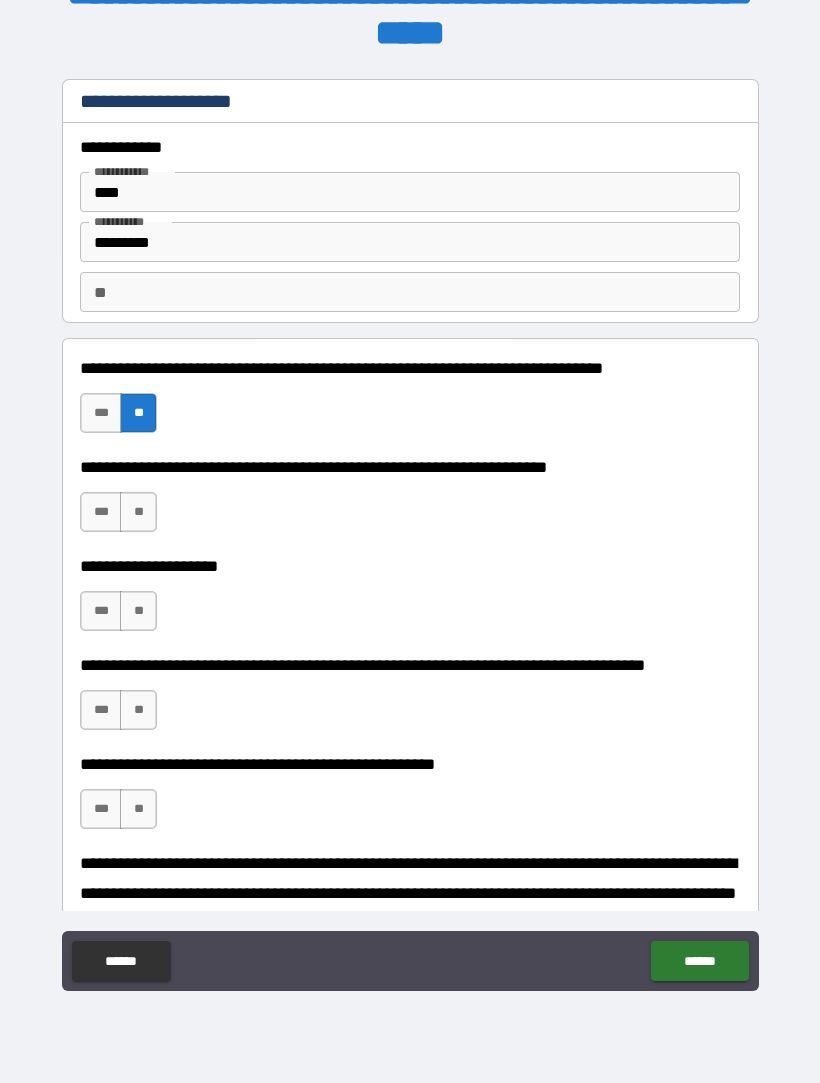 click on "**" at bounding box center [138, 512] 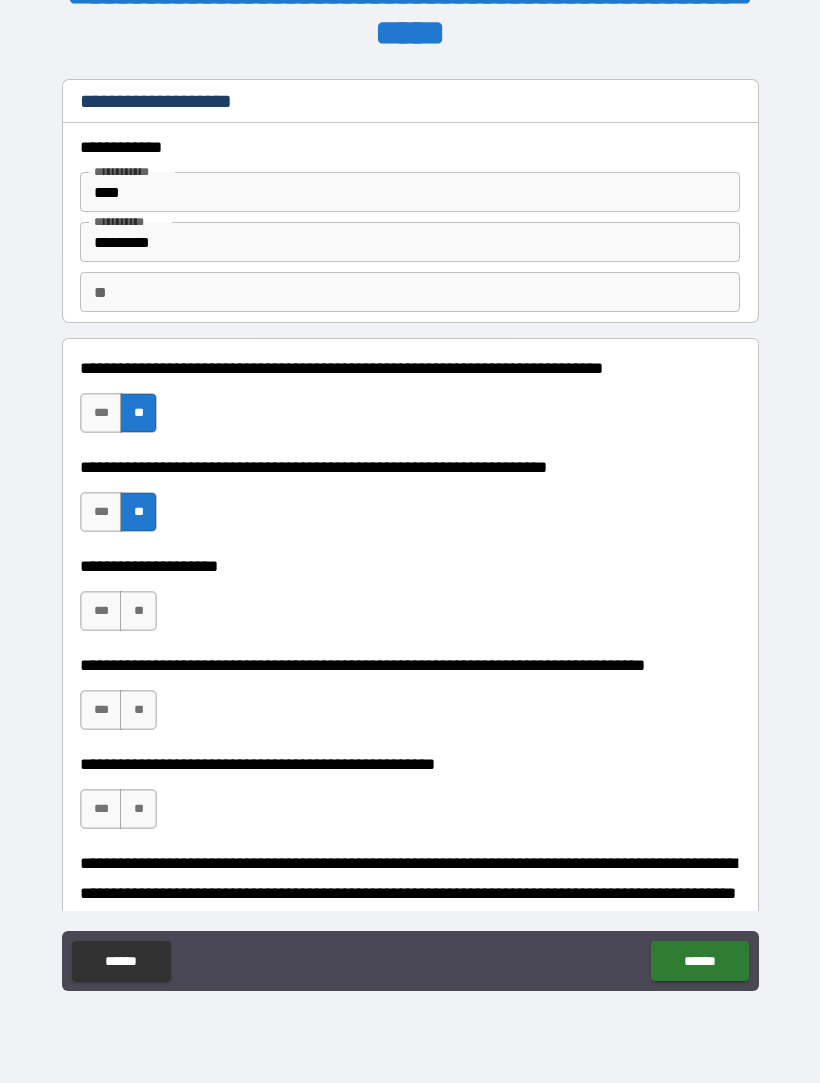 click on "**" at bounding box center (138, 611) 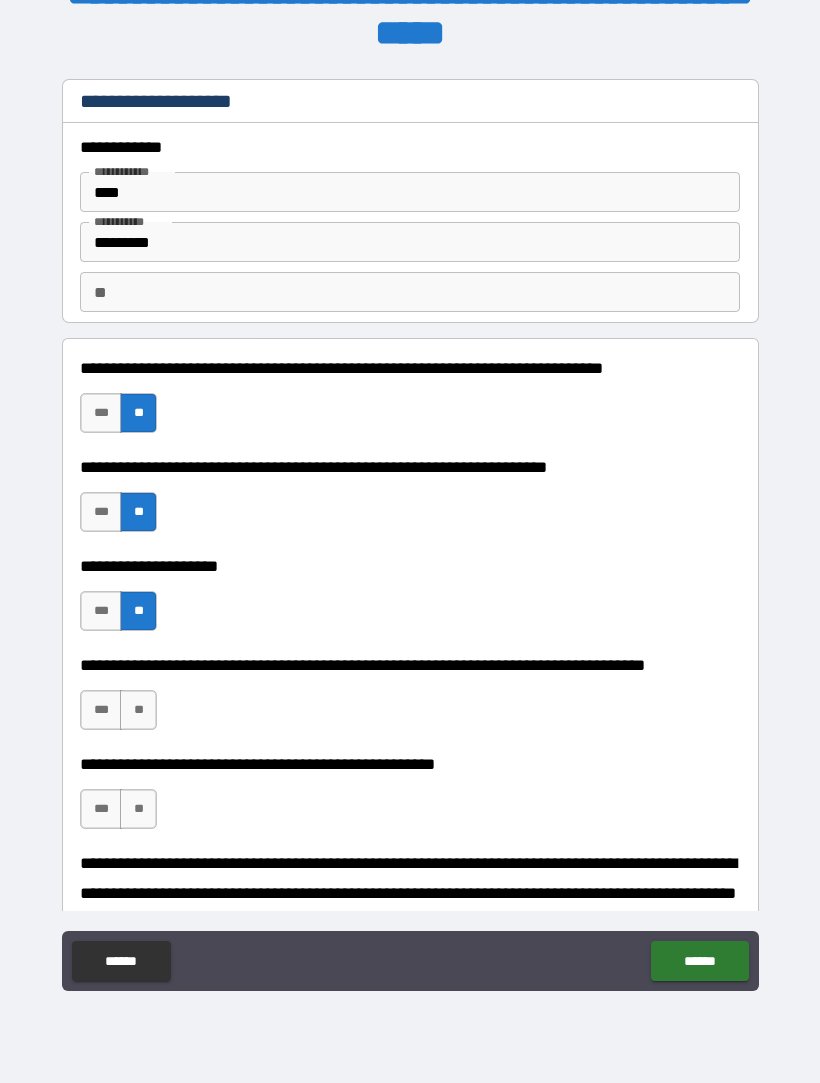click on "**" at bounding box center [138, 710] 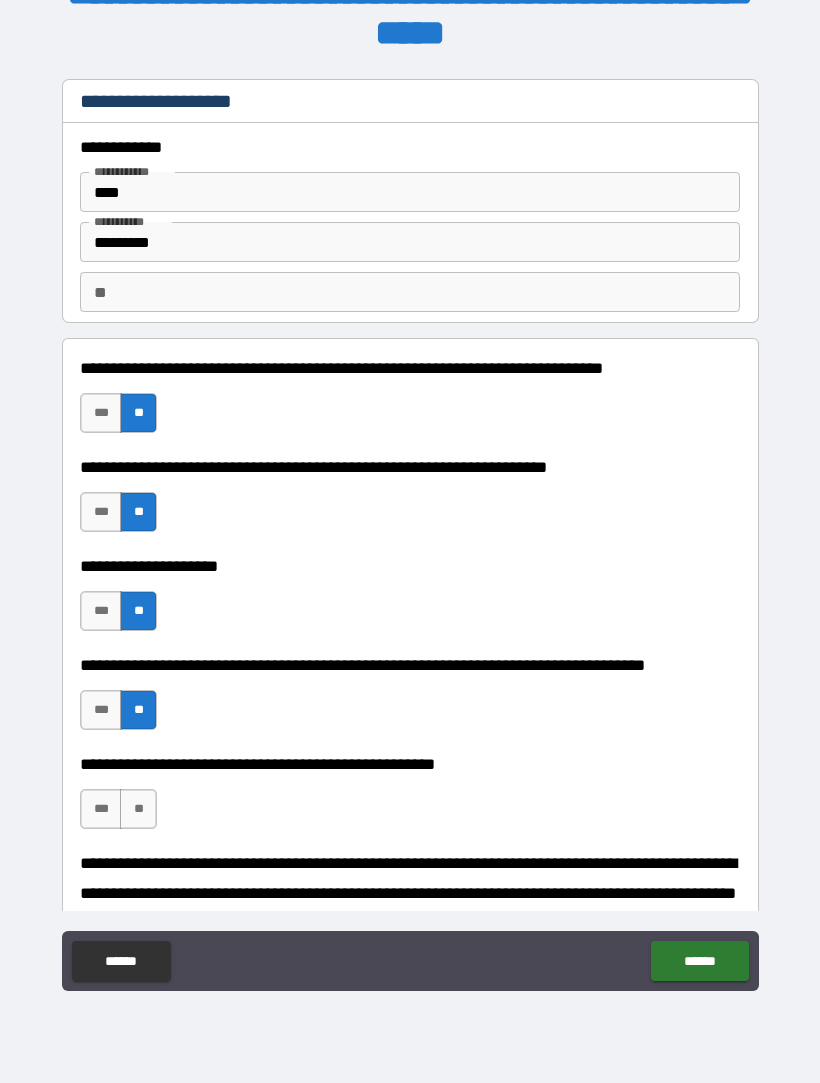 click on "**" at bounding box center (138, 809) 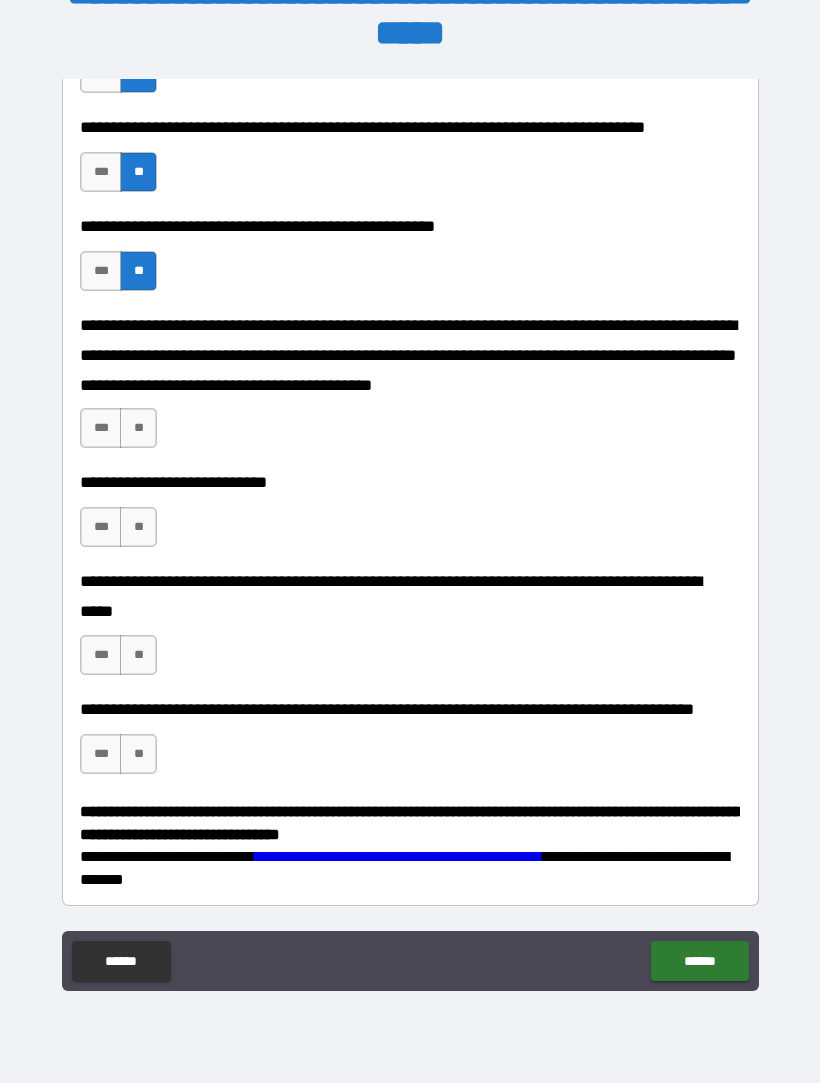scroll, scrollTop: 537, scrollLeft: 0, axis: vertical 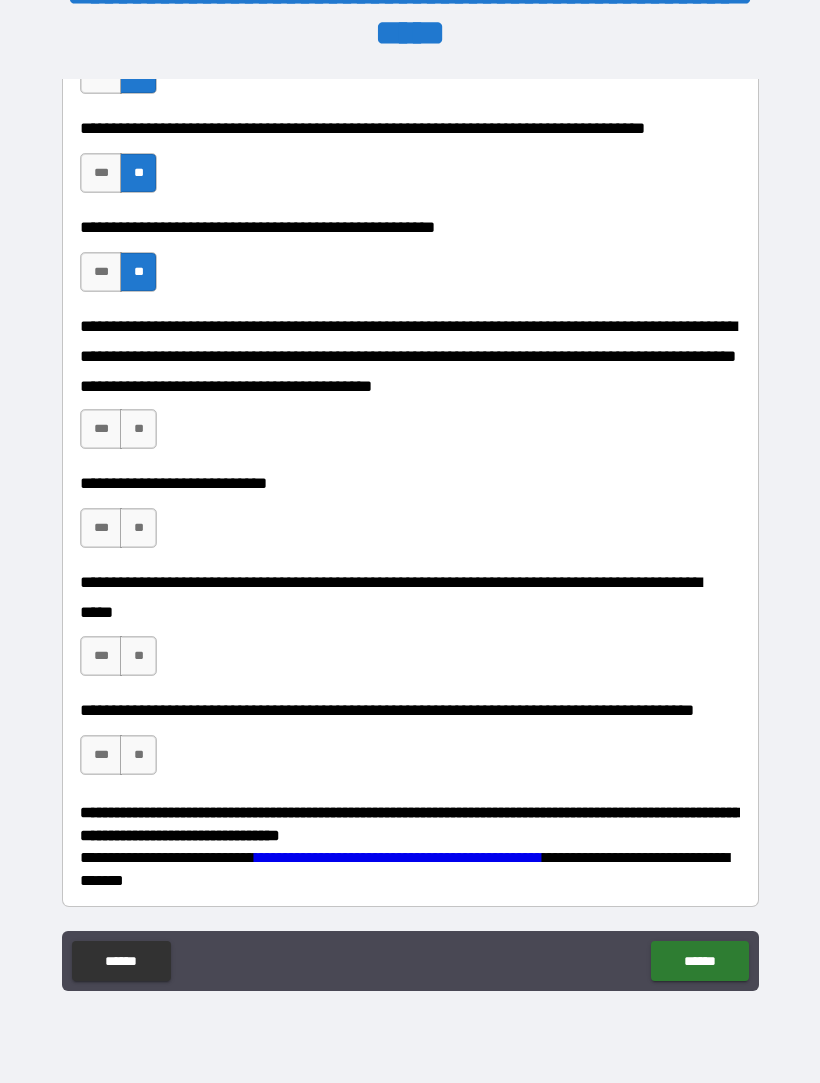 click on "**" at bounding box center [138, 429] 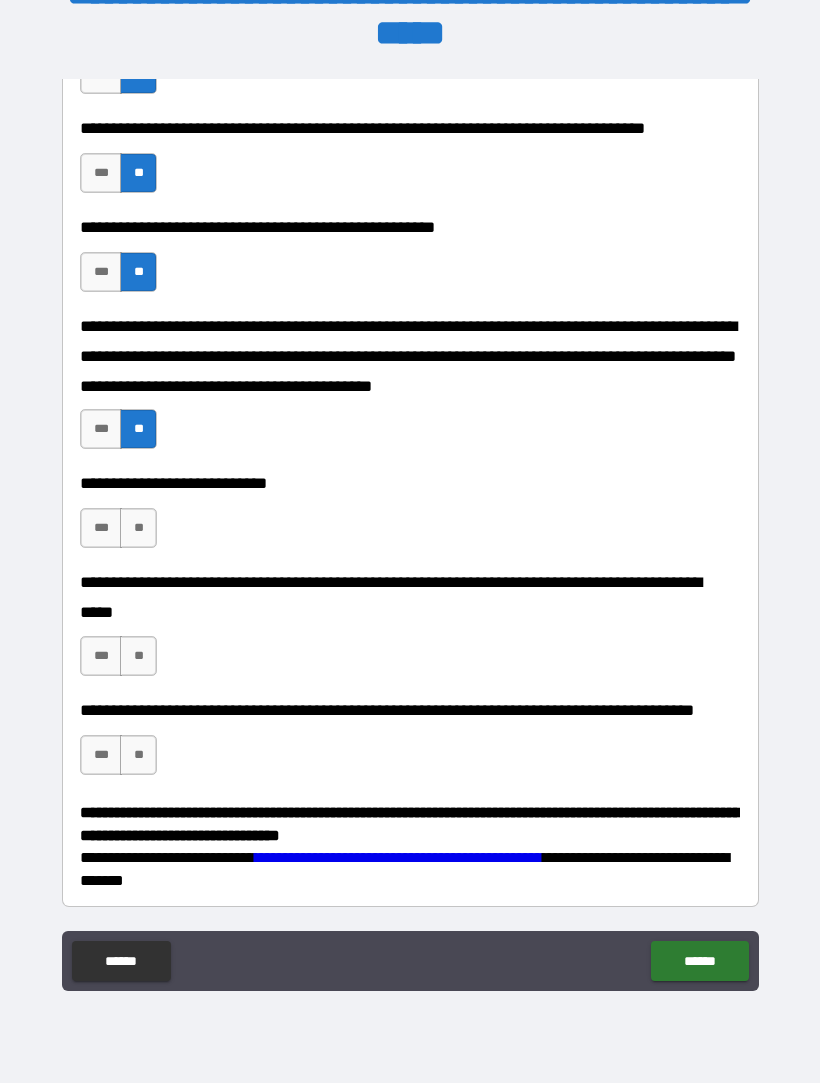 click on "***" at bounding box center (101, 528) 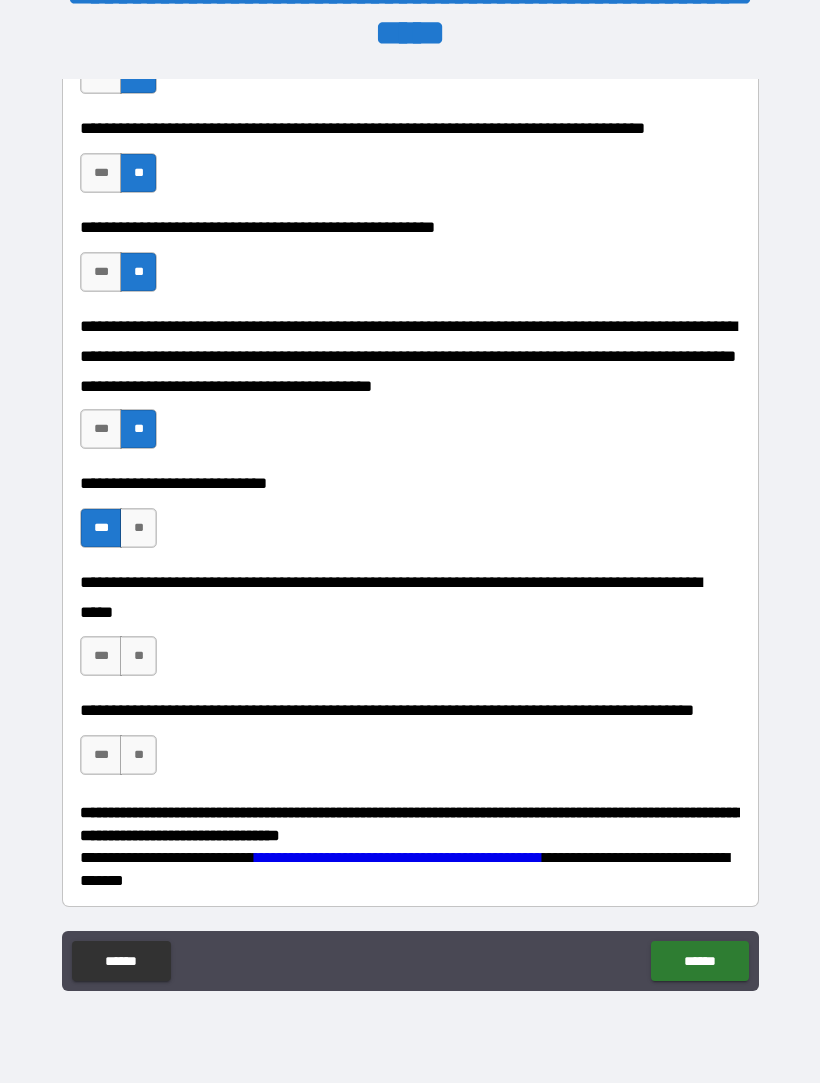 click on "**" at bounding box center (138, 656) 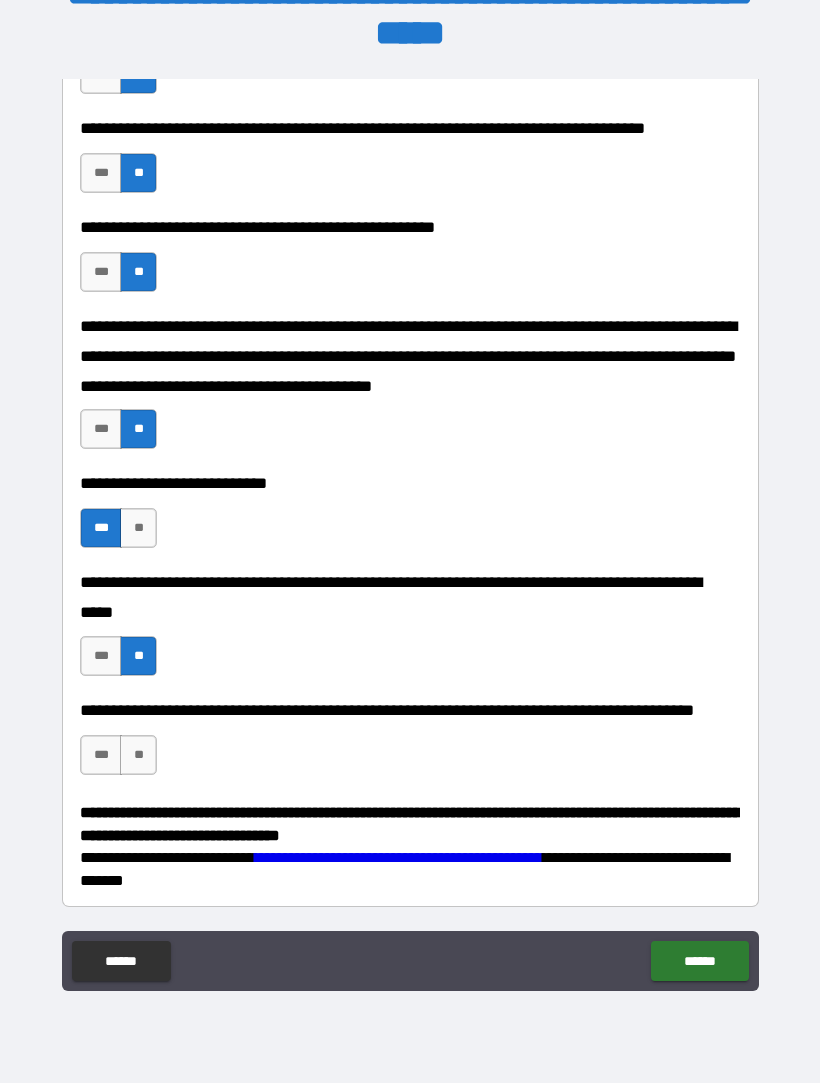 click on "**" at bounding box center [138, 755] 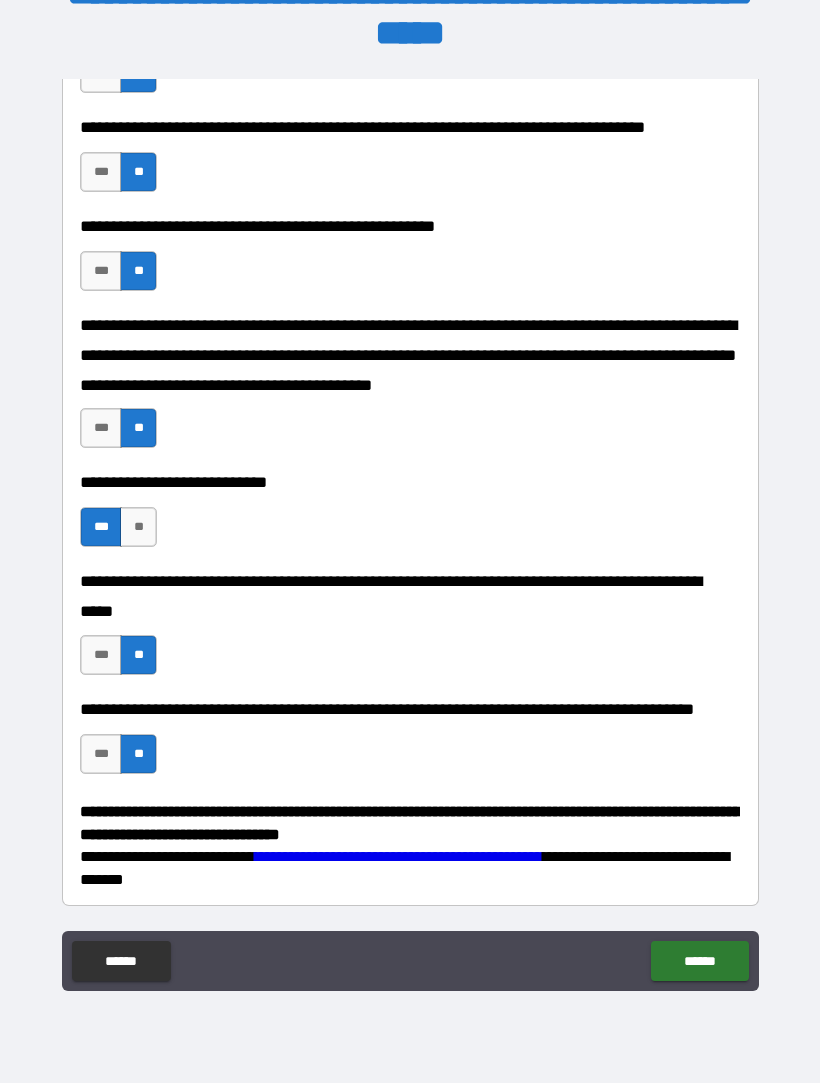 scroll, scrollTop: 537, scrollLeft: 0, axis: vertical 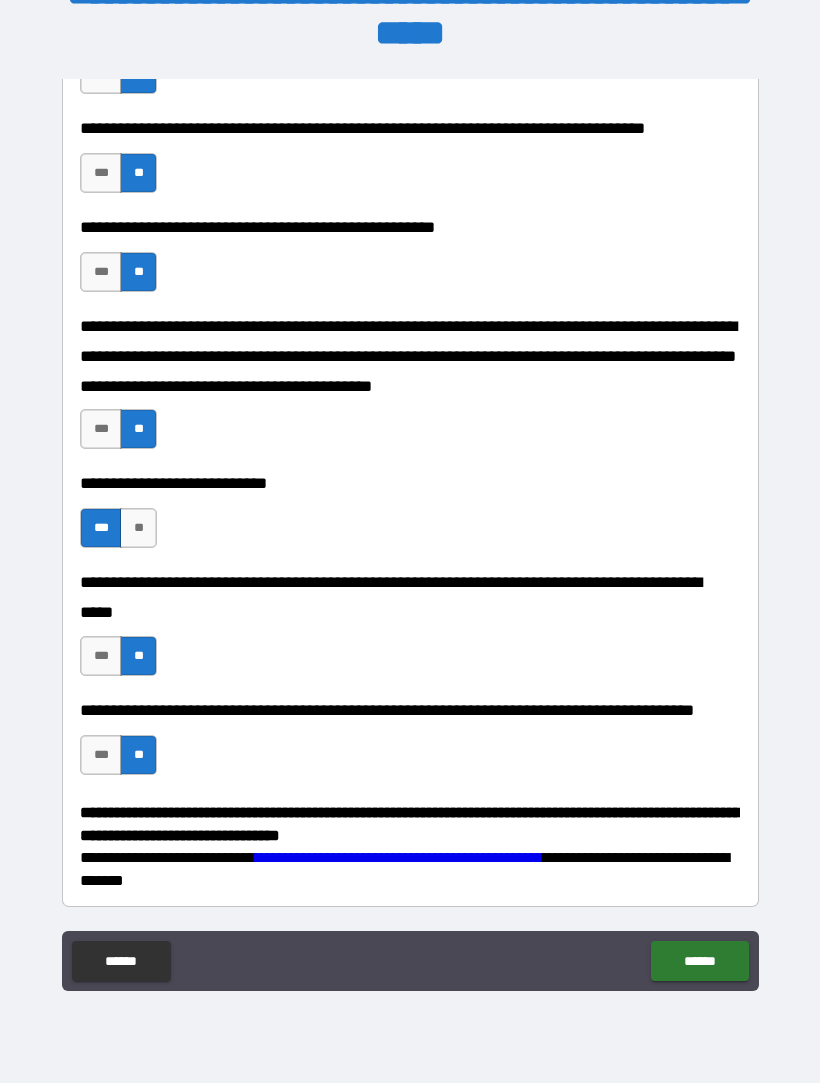 click on "******" at bounding box center [699, 961] 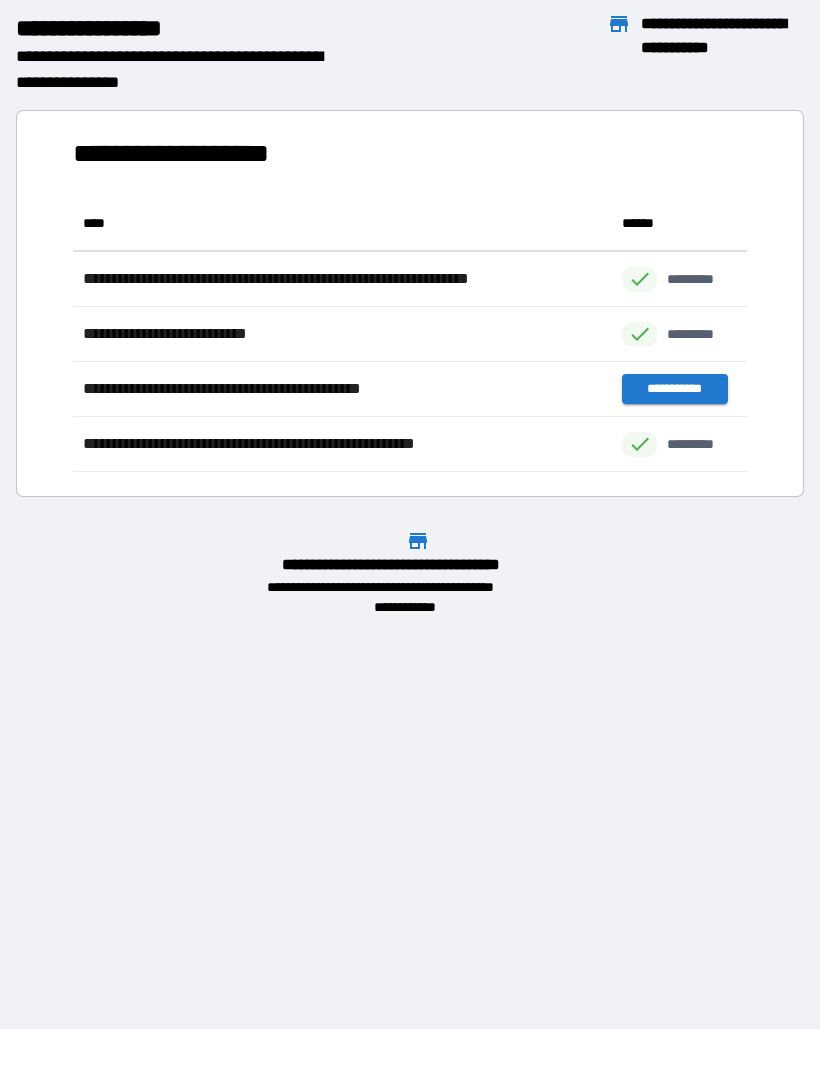 scroll, scrollTop: 1, scrollLeft: 1, axis: both 